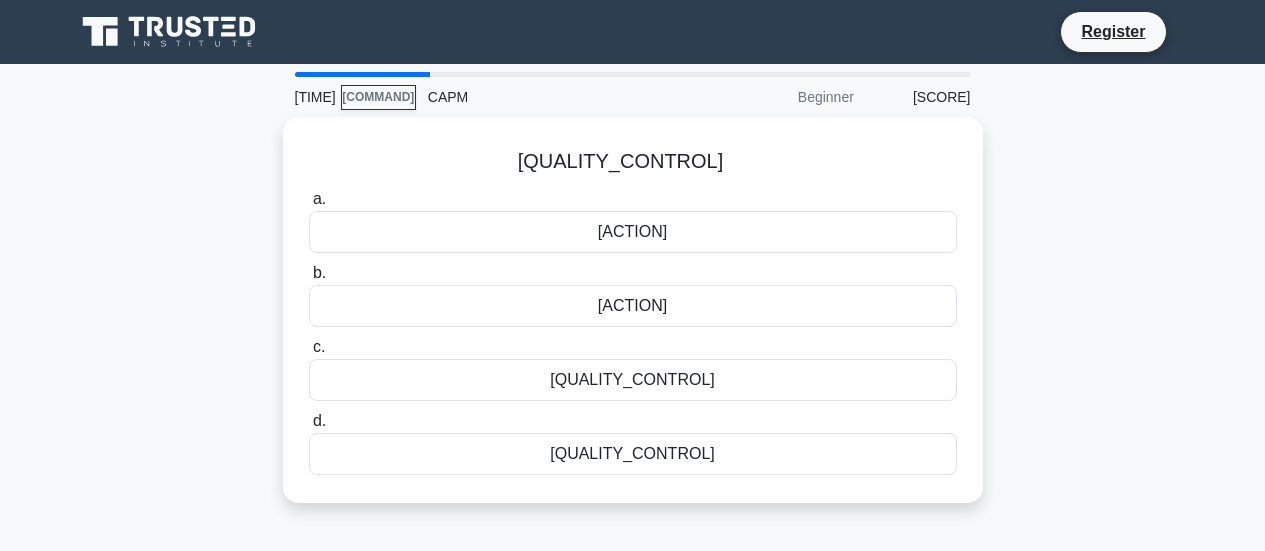scroll, scrollTop: 0, scrollLeft: 0, axis: both 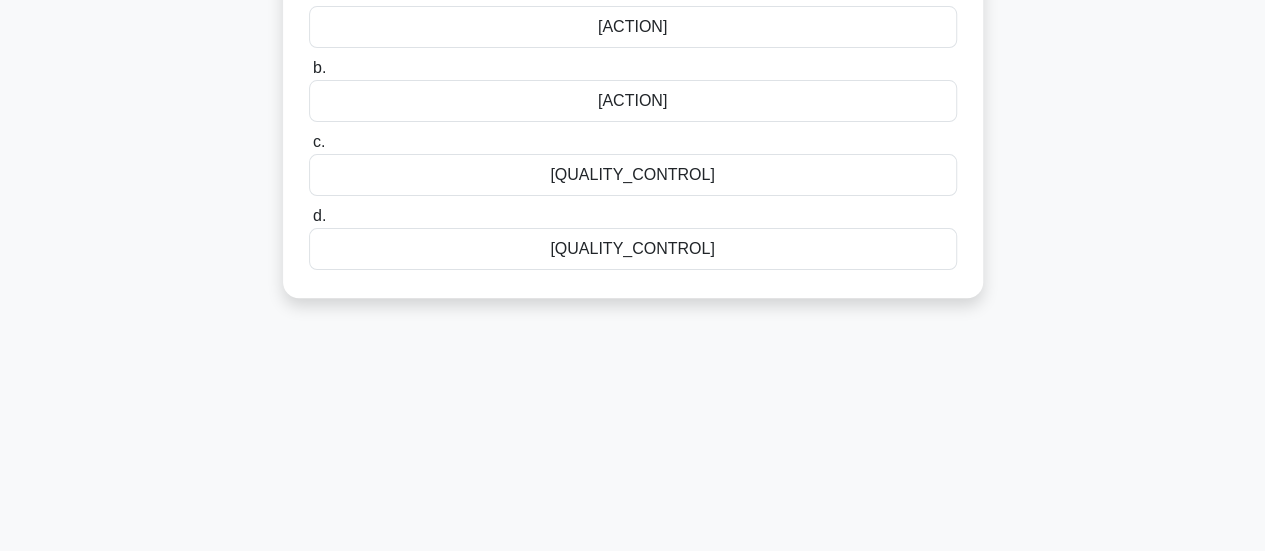click on "[QUALITY_CONTROL]" at bounding box center (633, 175) 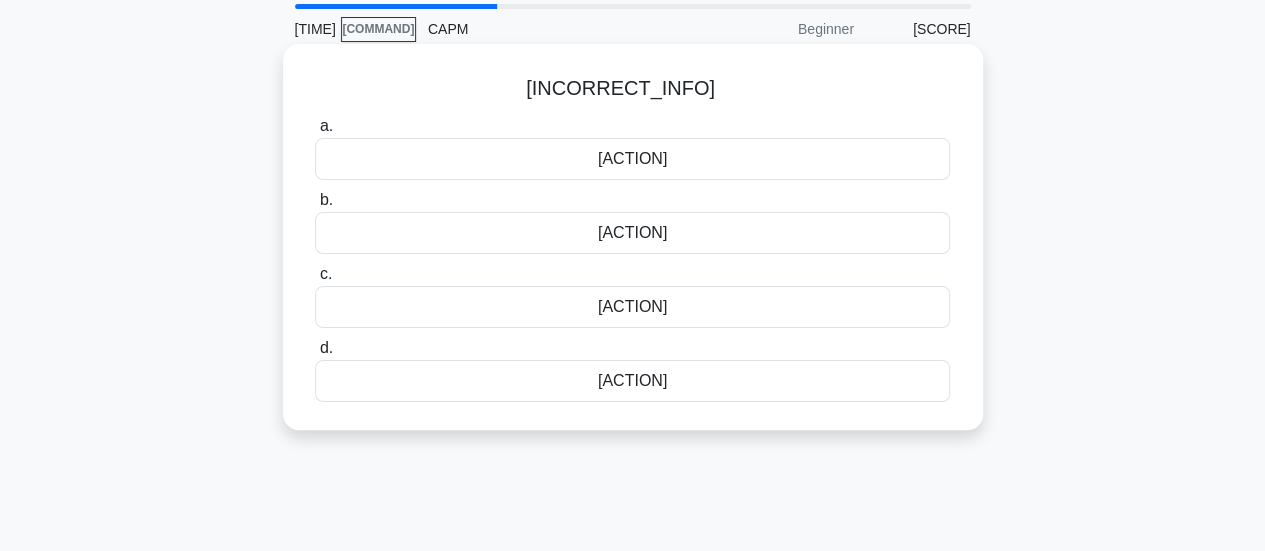 scroll, scrollTop: 100, scrollLeft: 0, axis: vertical 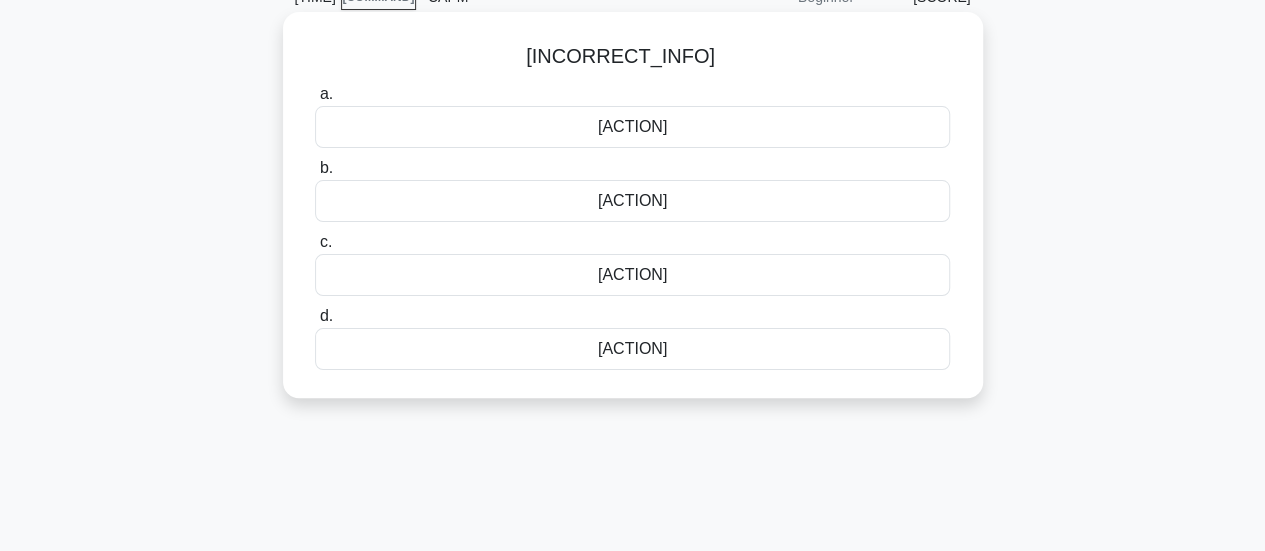click on "[ACTION]" at bounding box center (632, 349) 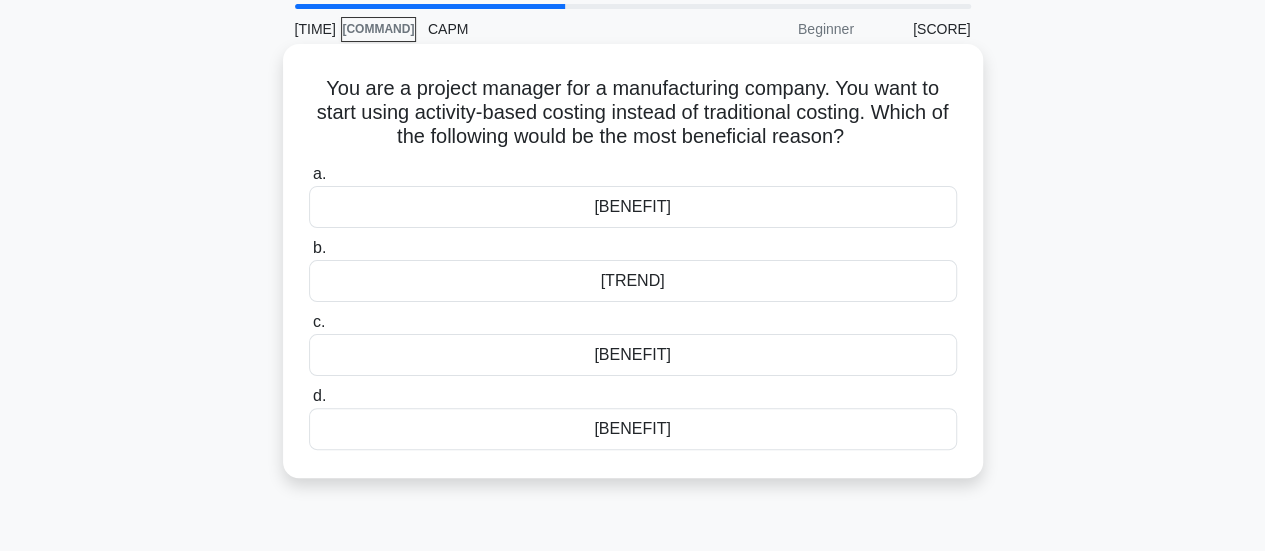 scroll, scrollTop: 100, scrollLeft: 0, axis: vertical 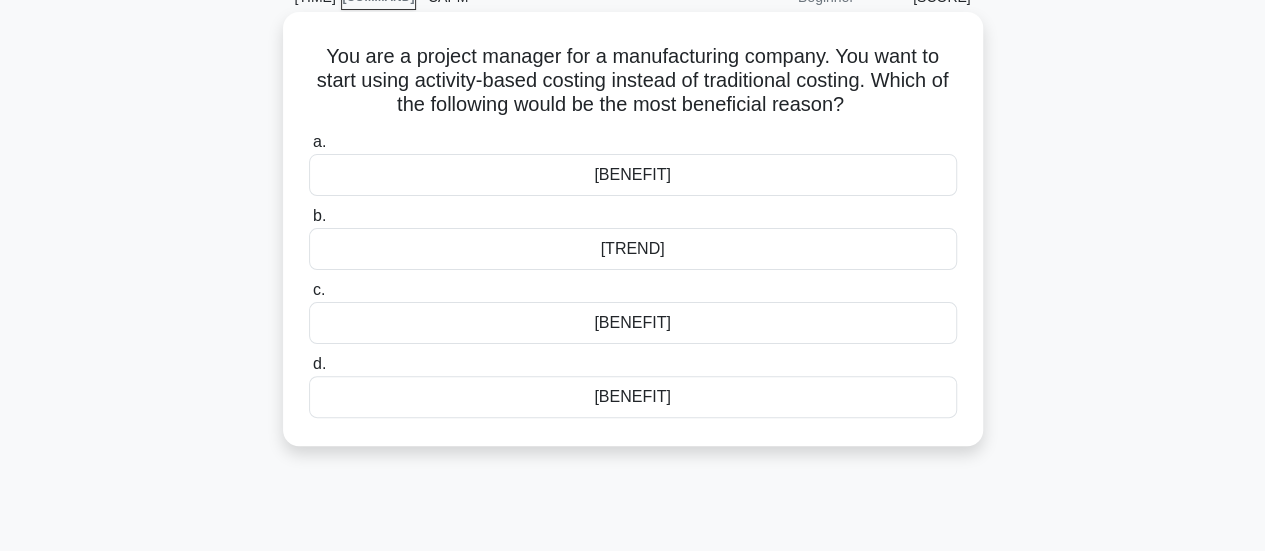 click on "[BENEFIT]" at bounding box center (633, 397) 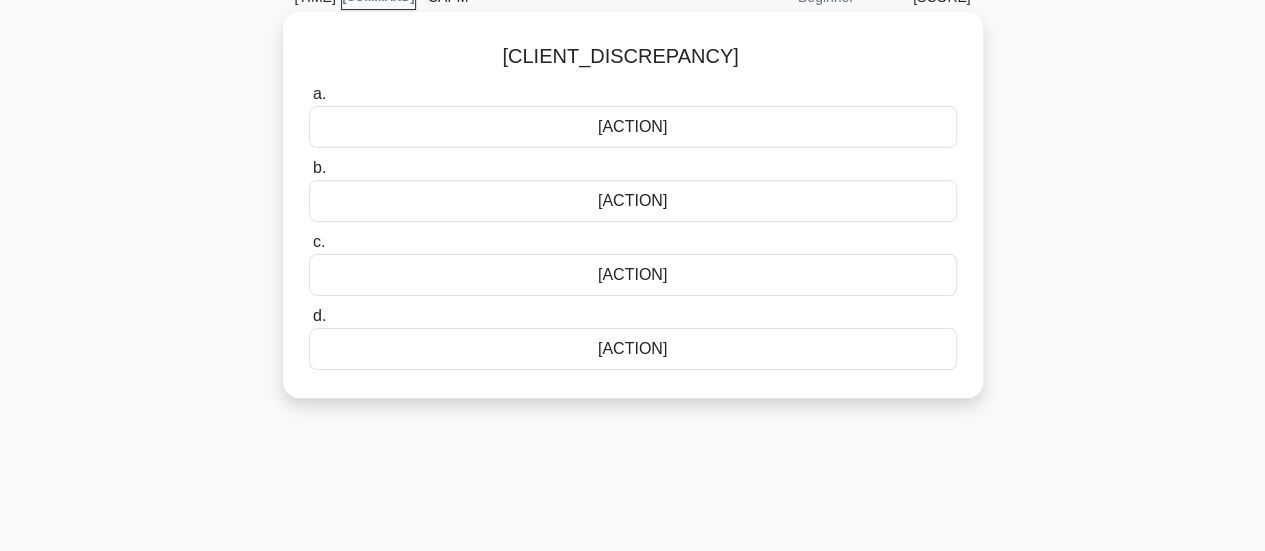 scroll, scrollTop: 0, scrollLeft: 0, axis: both 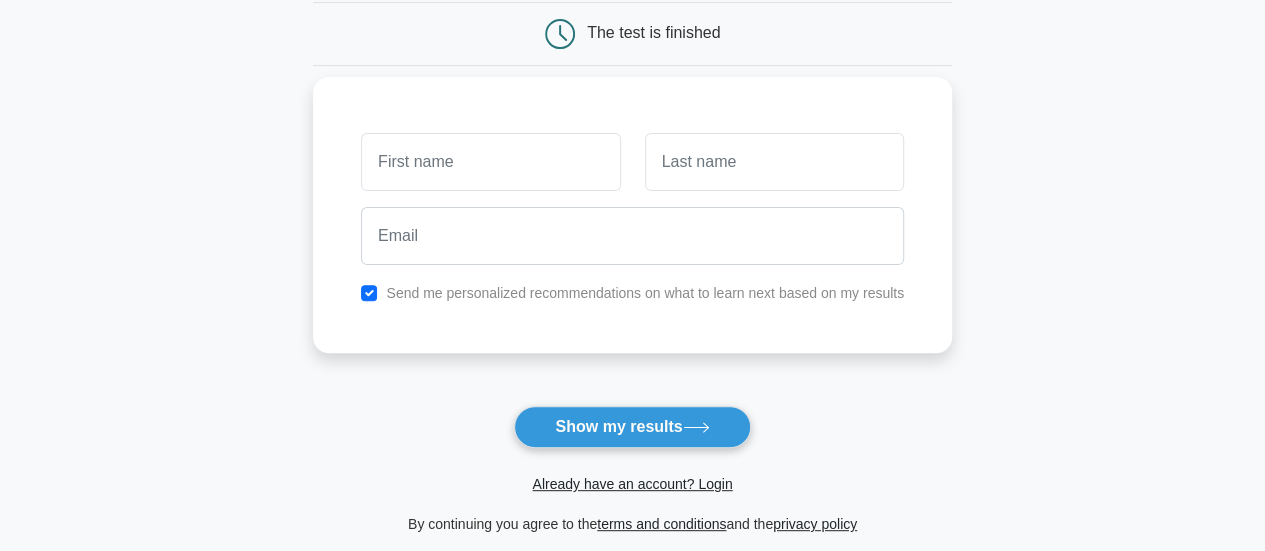 click at bounding box center (490, 162) 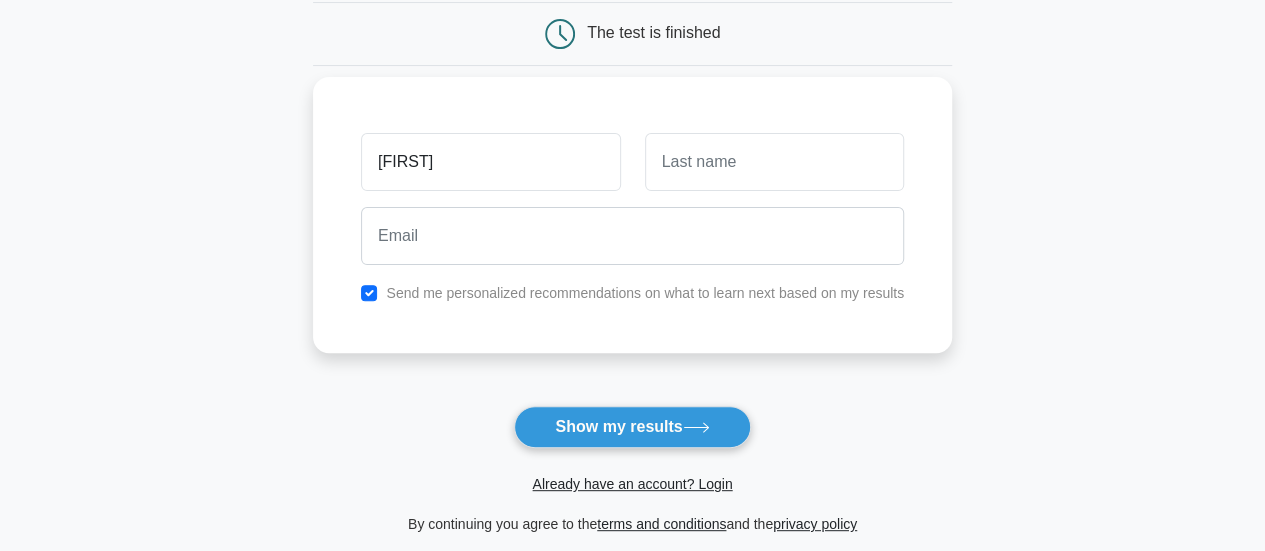 type on "Stephen" 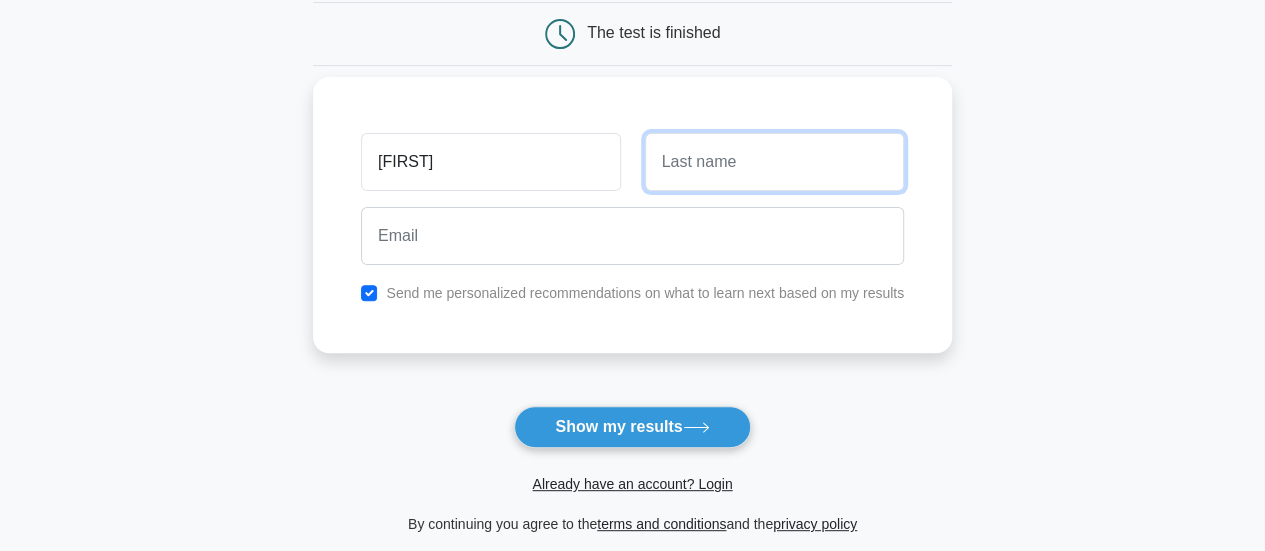 click at bounding box center [774, 162] 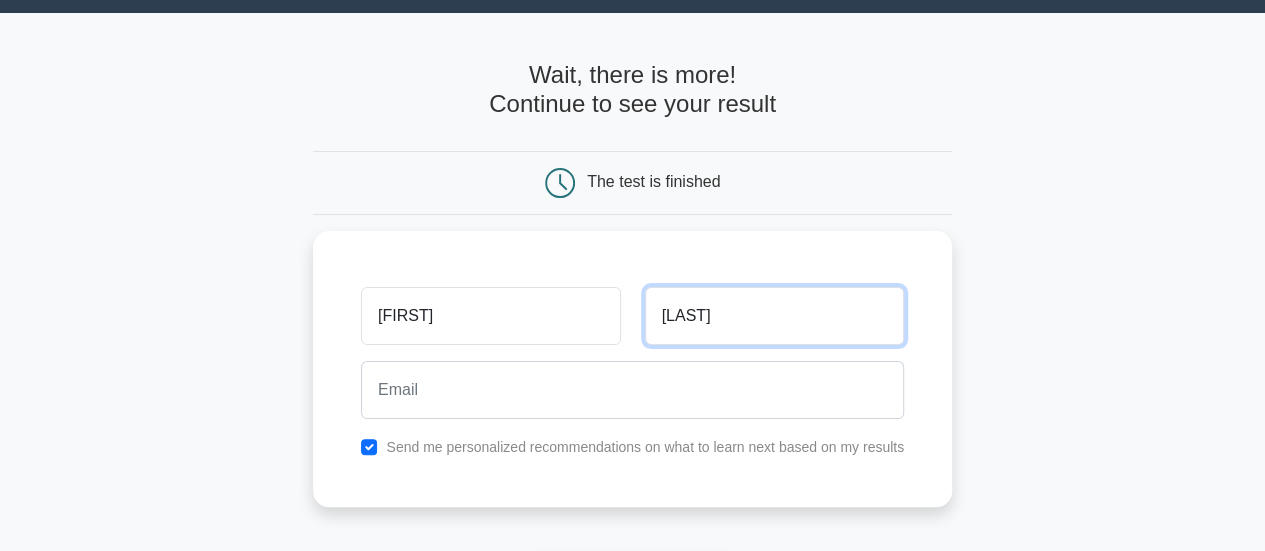 scroll, scrollTop: 0, scrollLeft: 0, axis: both 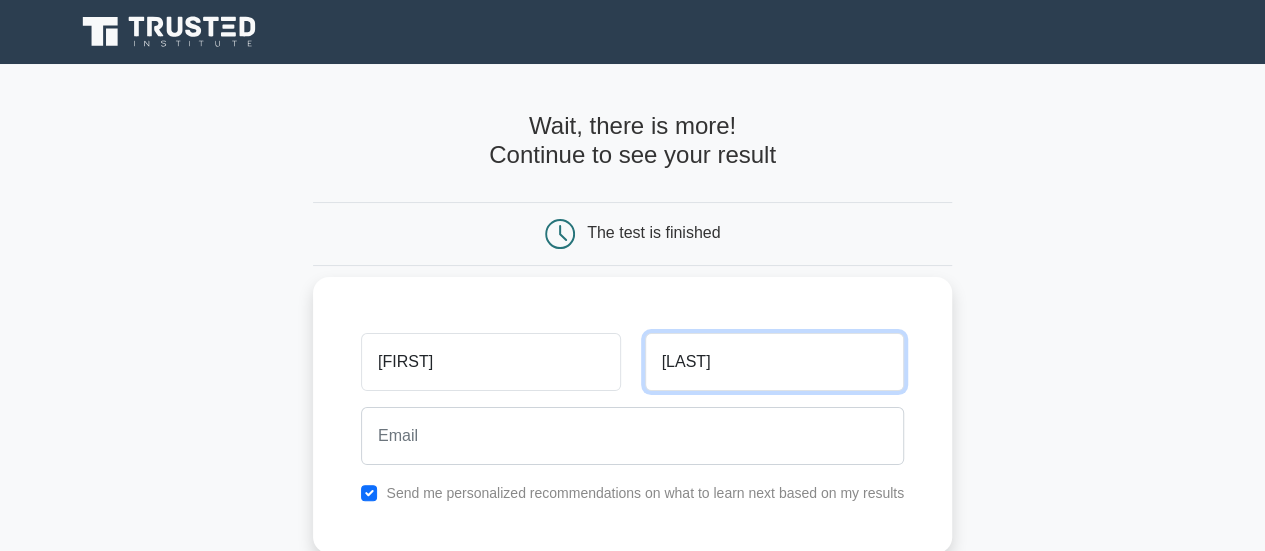 type on "Oppong" 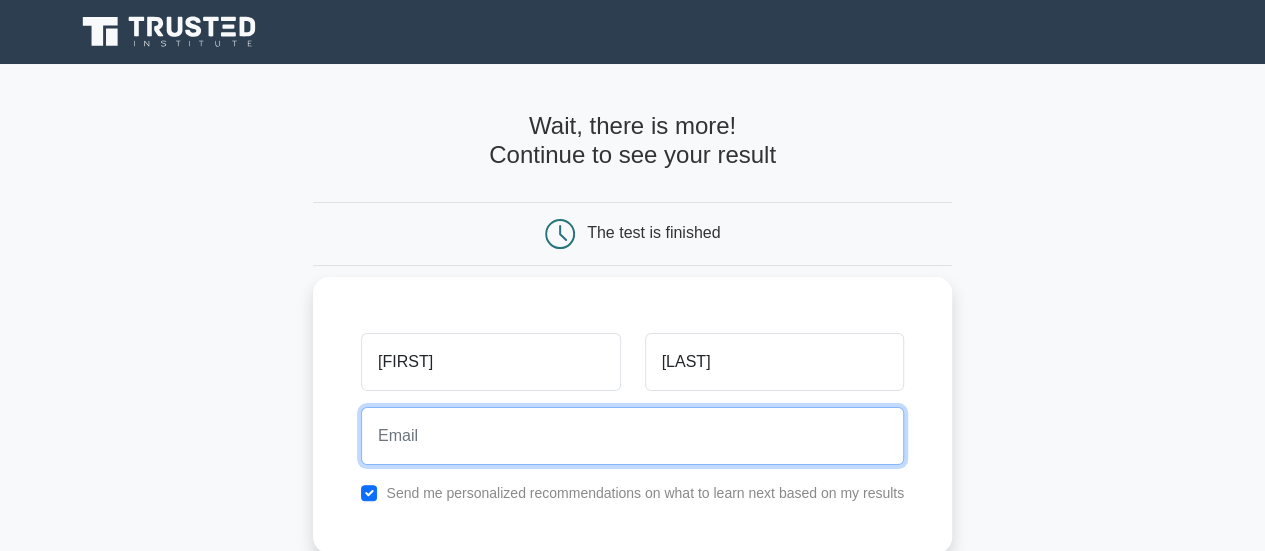 click at bounding box center (632, 436) 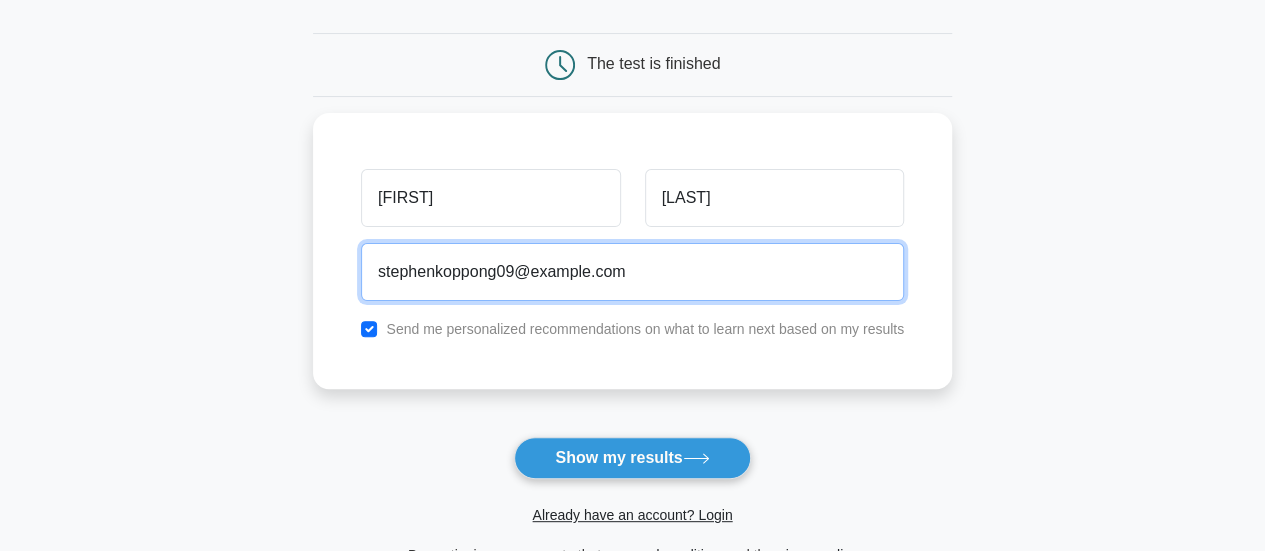 scroll, scrollTop: 200, scrollLeft: 0, axis: vertical 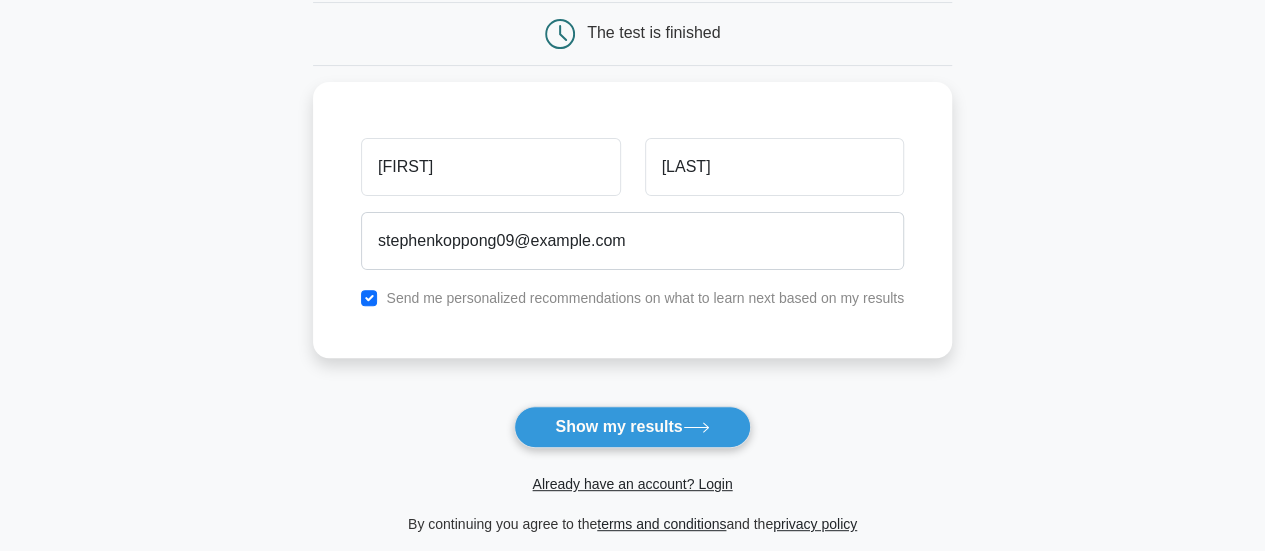click on "Show my results" at bounding box center [632, 427] 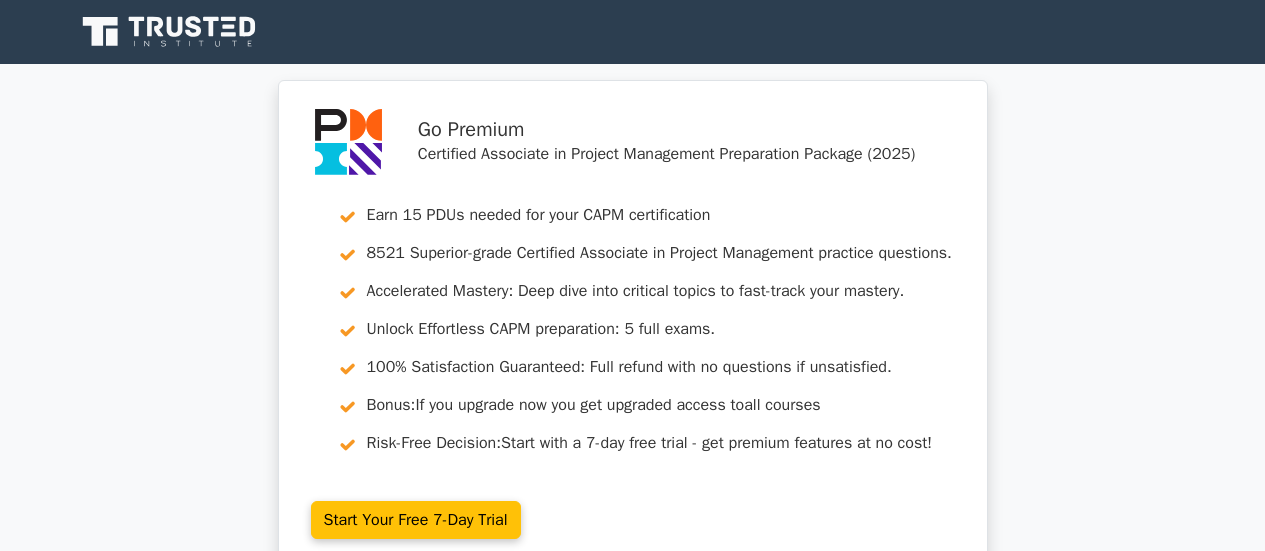 scroll, scrollTop: 0, scrollLeft: 0, axis: both 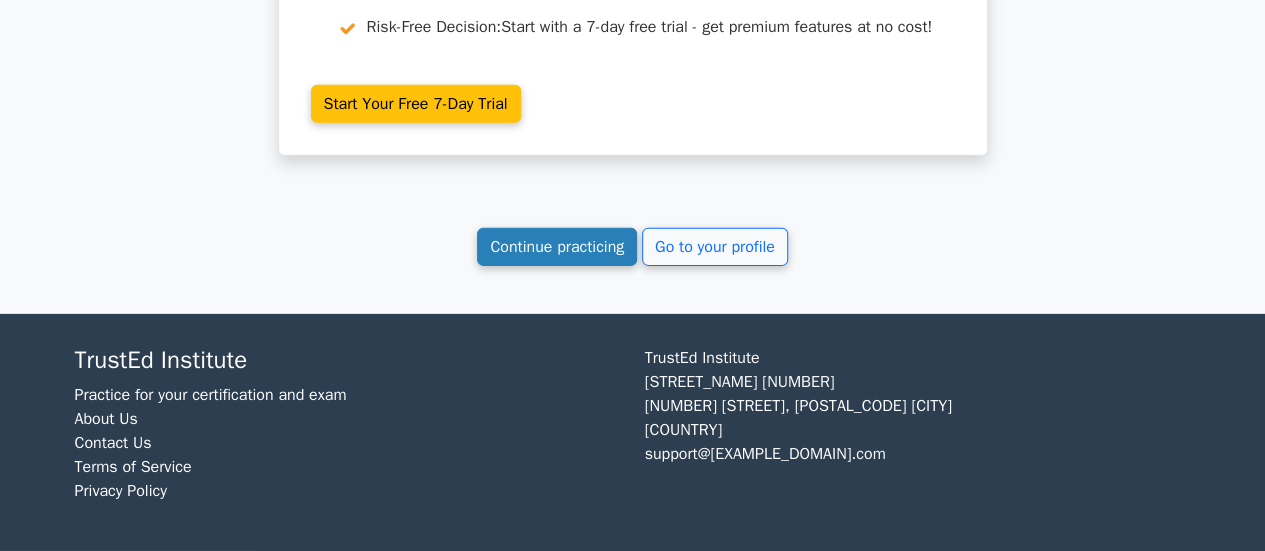 click on "Continue practicing" at bounding box center (557, 247) 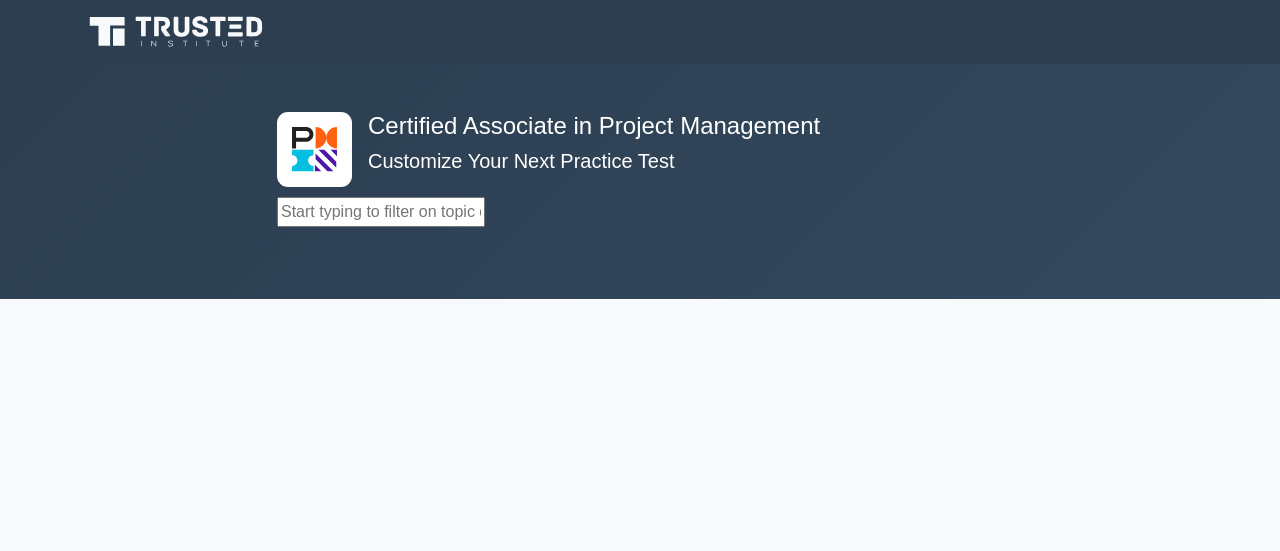 scroll, scrollTop: 0, scrollLeft: 0, axis: both 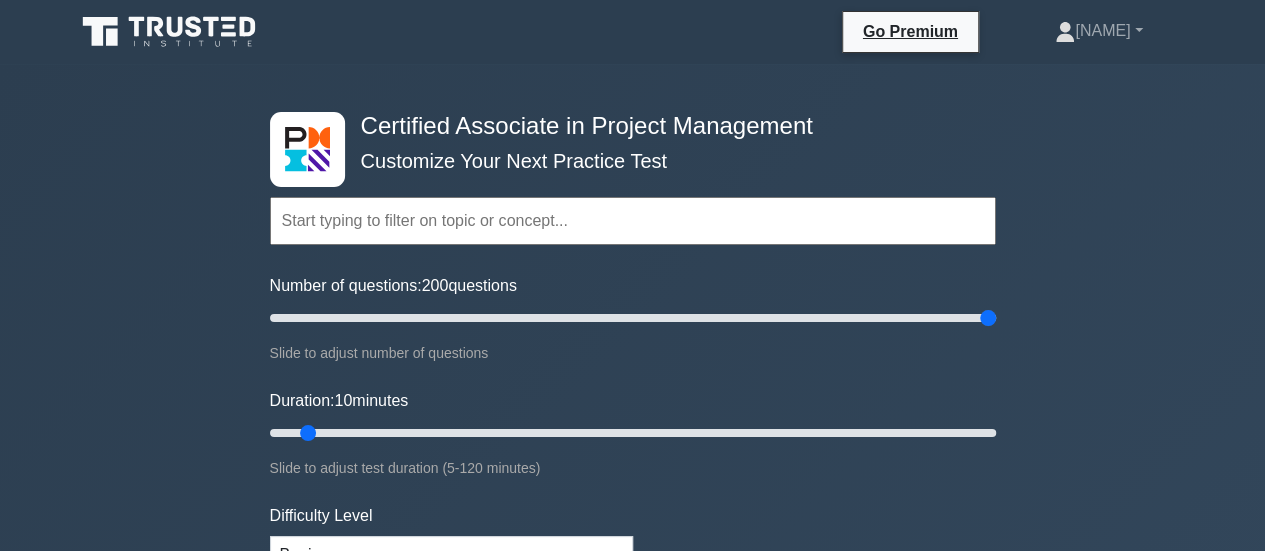 drag, startPoint x: 301, startPoint y: 323, endPoint x: 1124, endPoint y: 350, distance: 823.44275 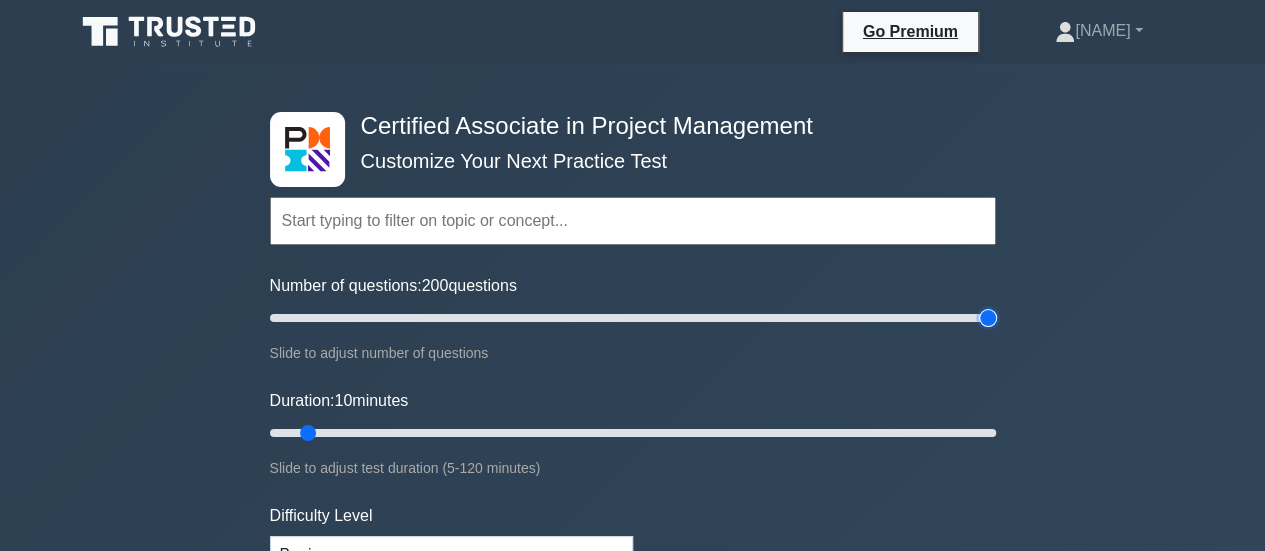 type on "200" 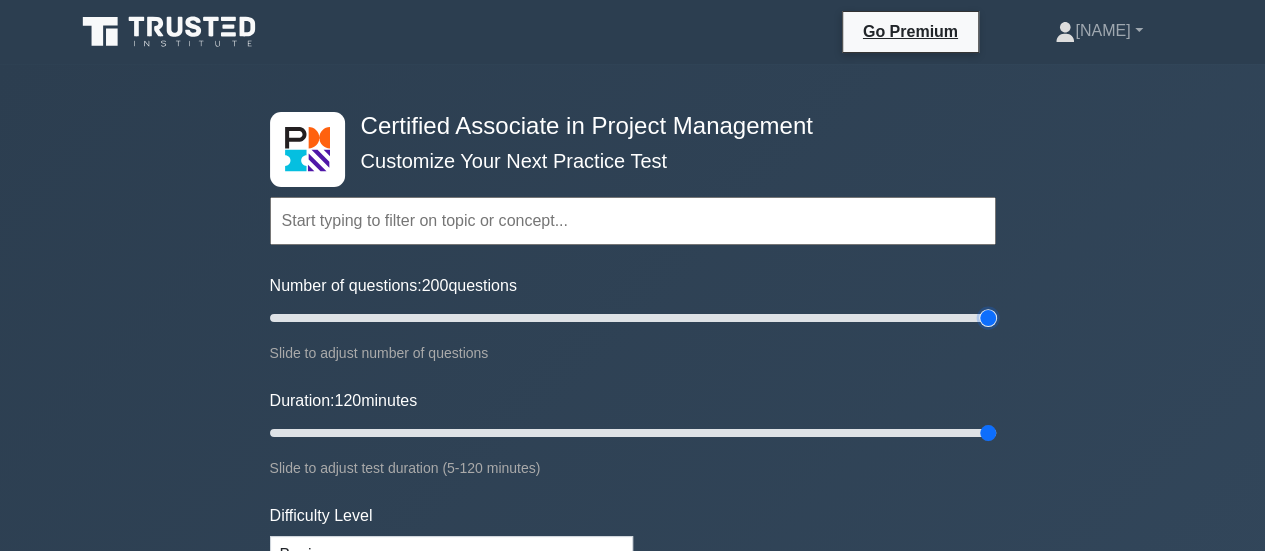drag, startPoint x: 308, startPoint y: 435, endPoint x: 1156, endPoint y: 429, distance: 848.02124 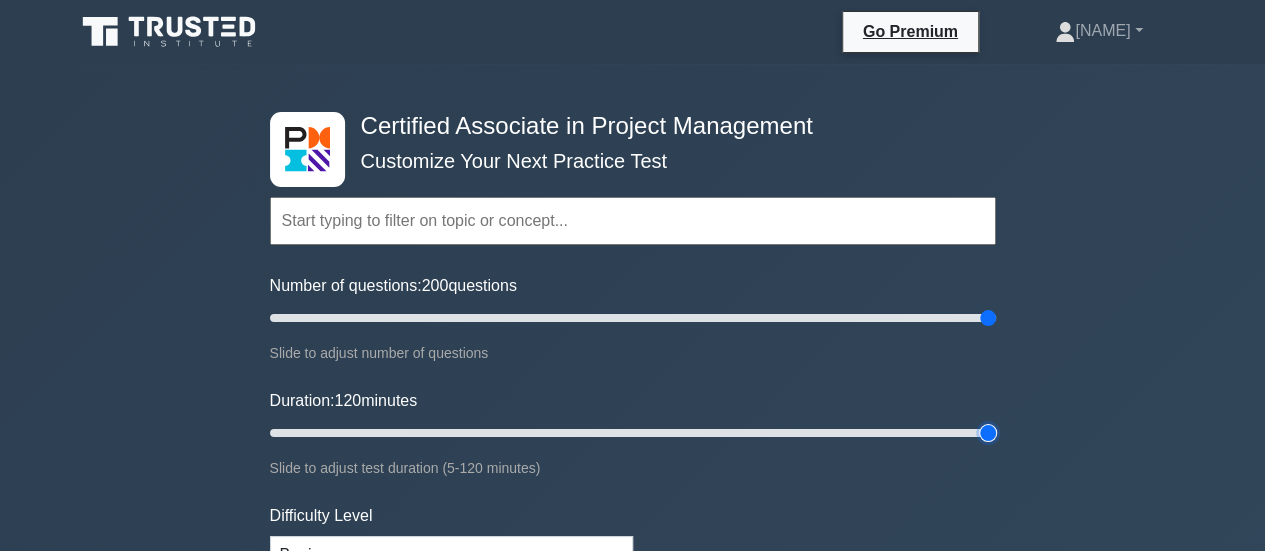 type on "120" 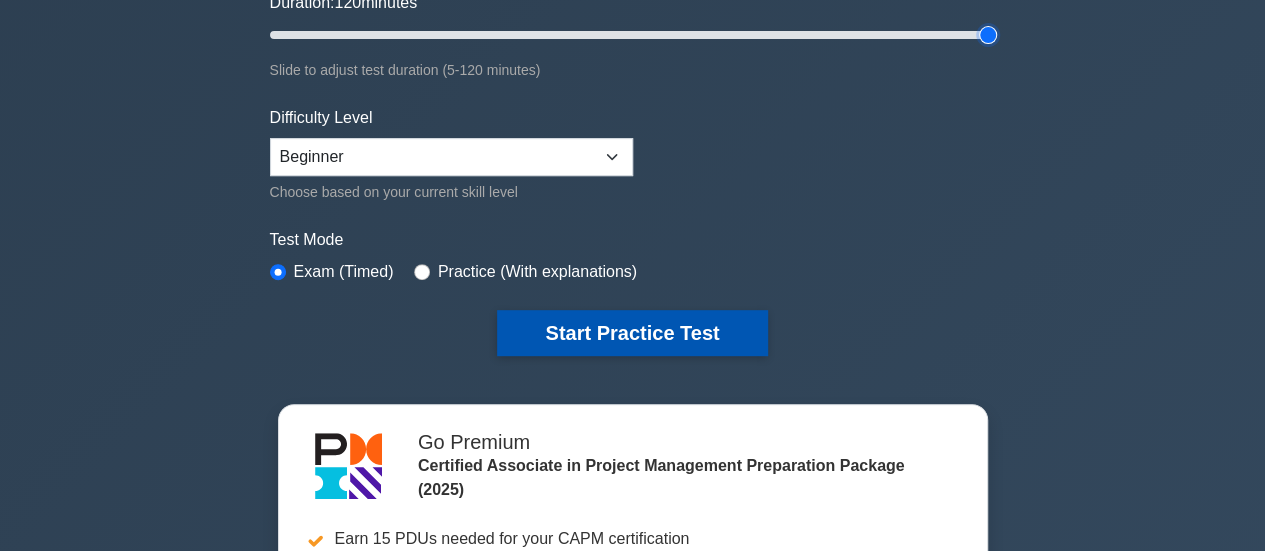 scroll, scrollTop: 400, scrollLeft: 0, axis: vertical 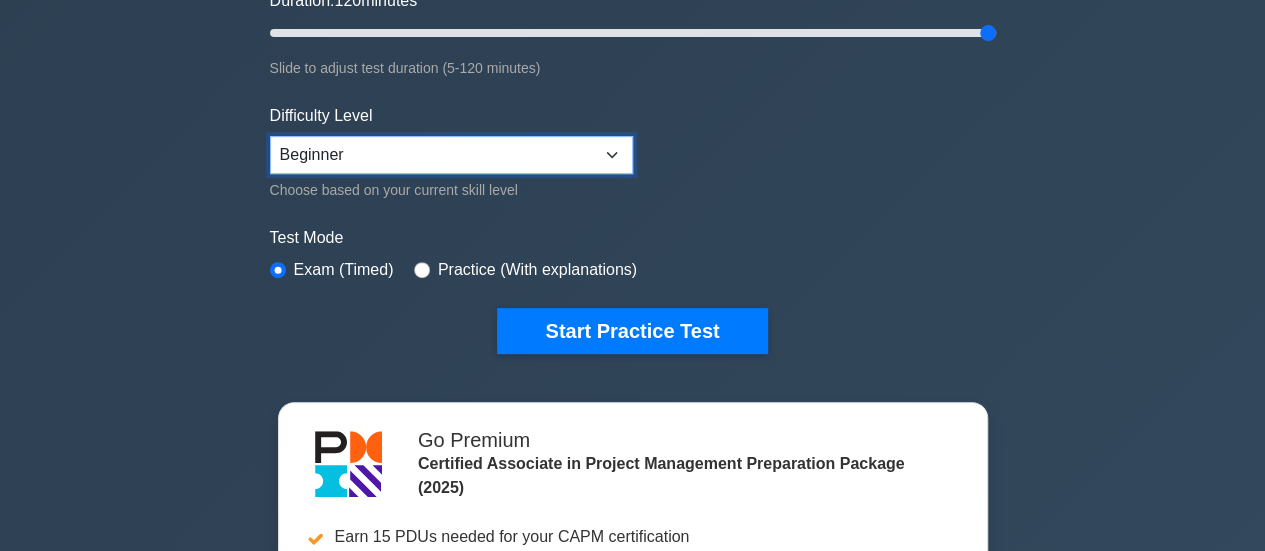 click on "Beginner
Intermediate
Expert" at bounding box center (451, 155) 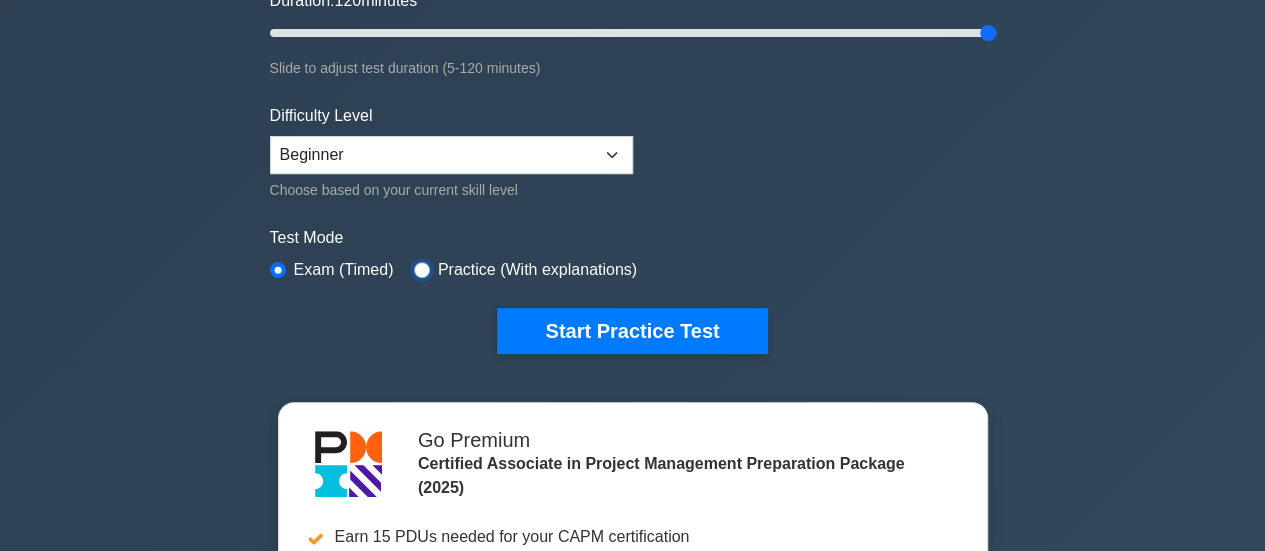 click at bounding box center (422, 270) 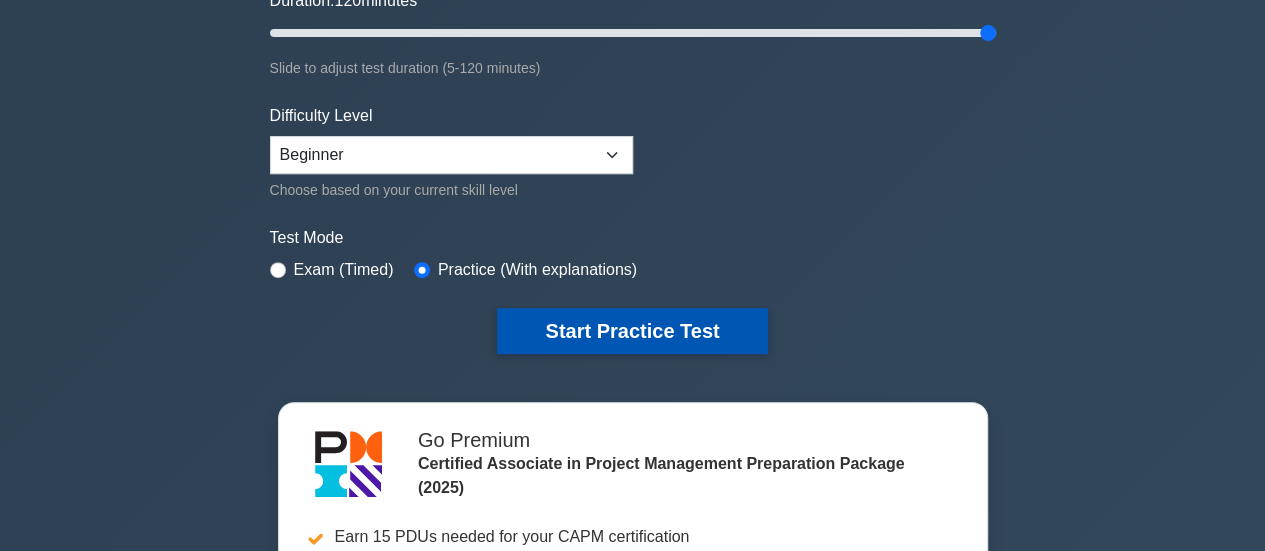 click on "Start Practice Test" at bounding box center [632, 331] 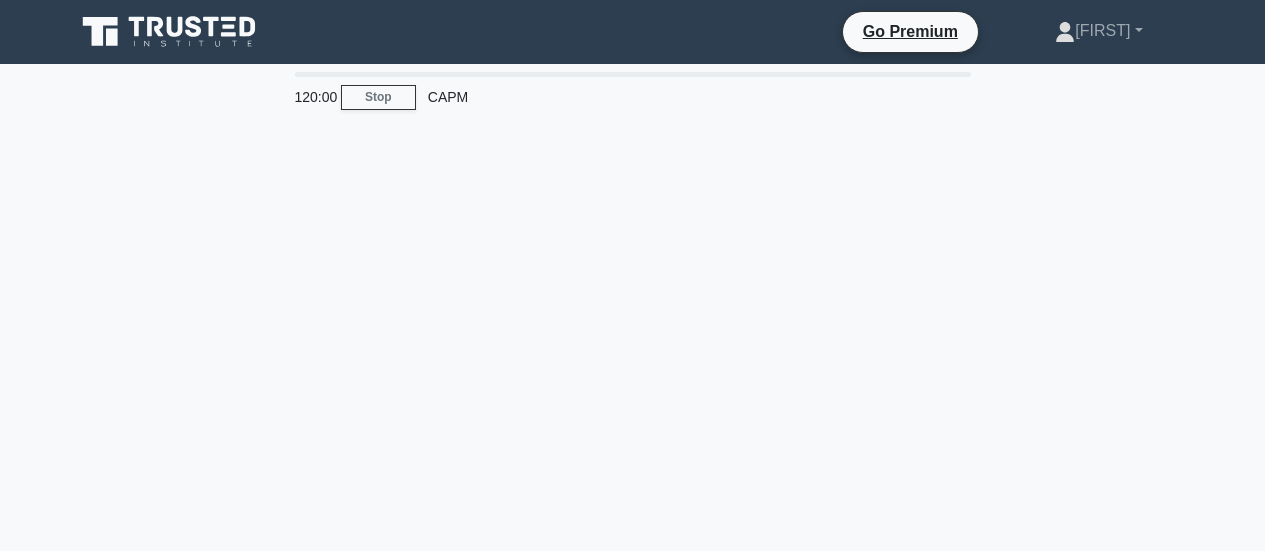 scroll, scrollTop: 0, scrollLeft: 0, axis: both 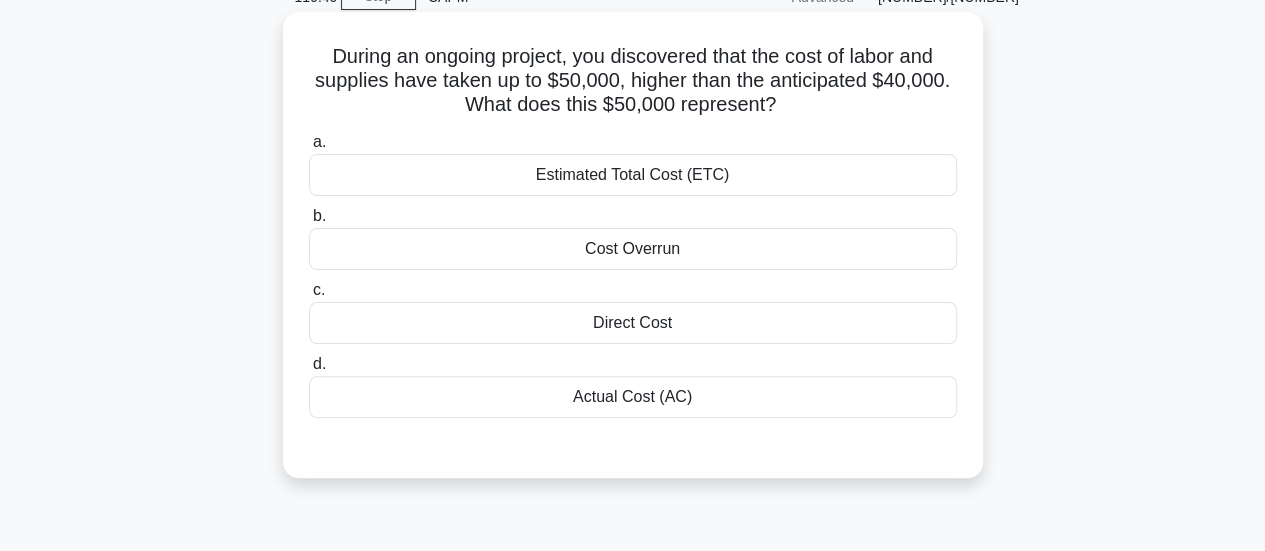 click on "Cost Overrun" at bounding box center (633, 249) 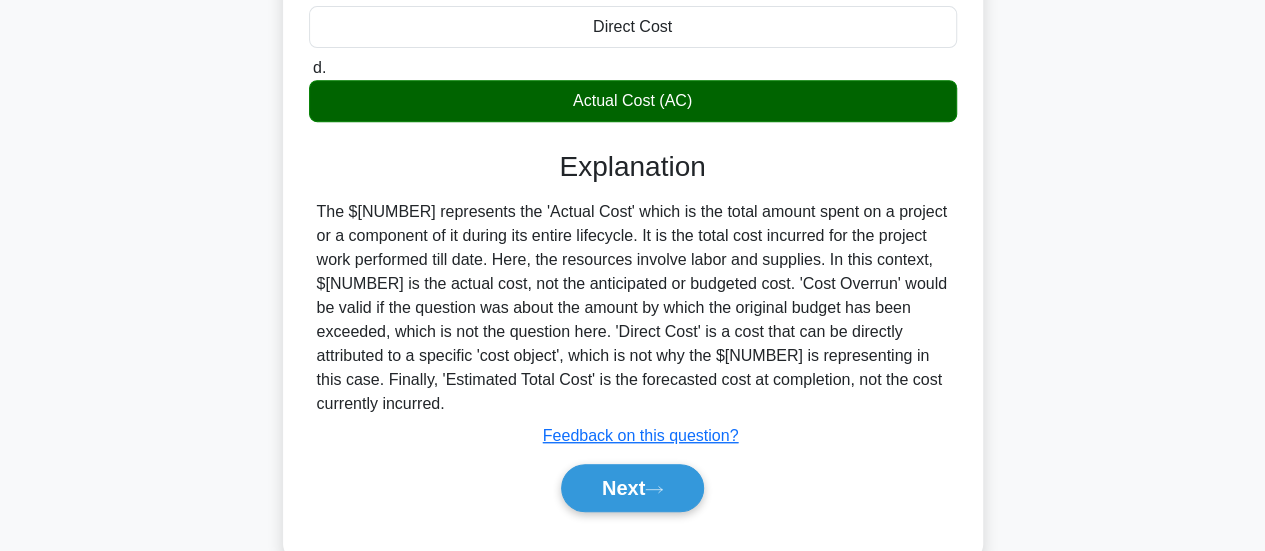 scroll, scrollTop: 400, scrollLeft: 0, axis: vertical 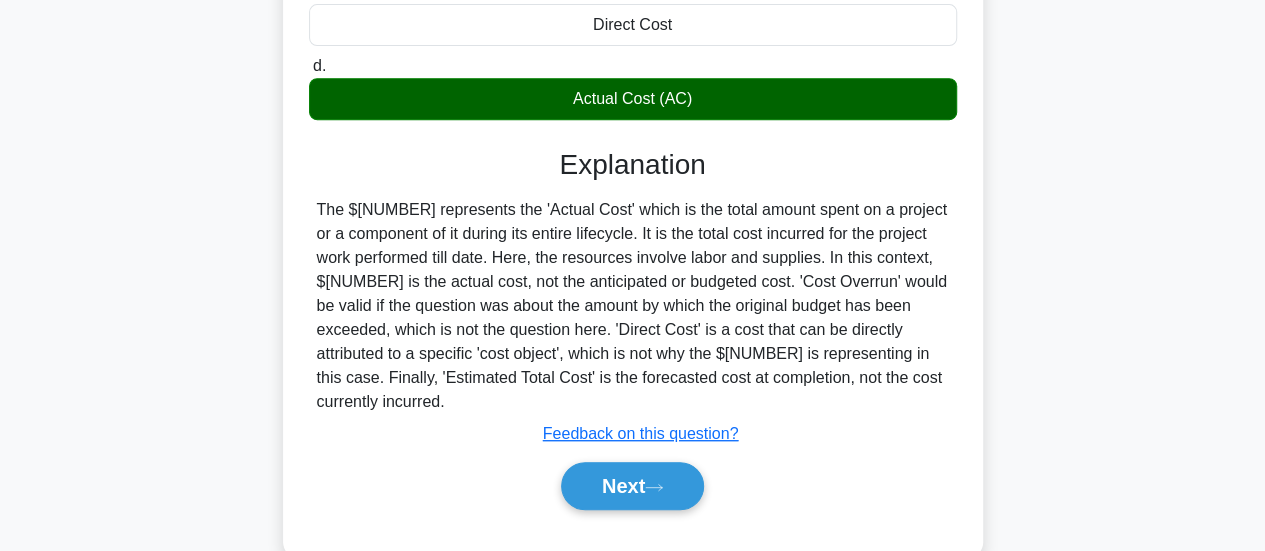 click on "Actual Cost (AC)" at bounding box center [633, 99] 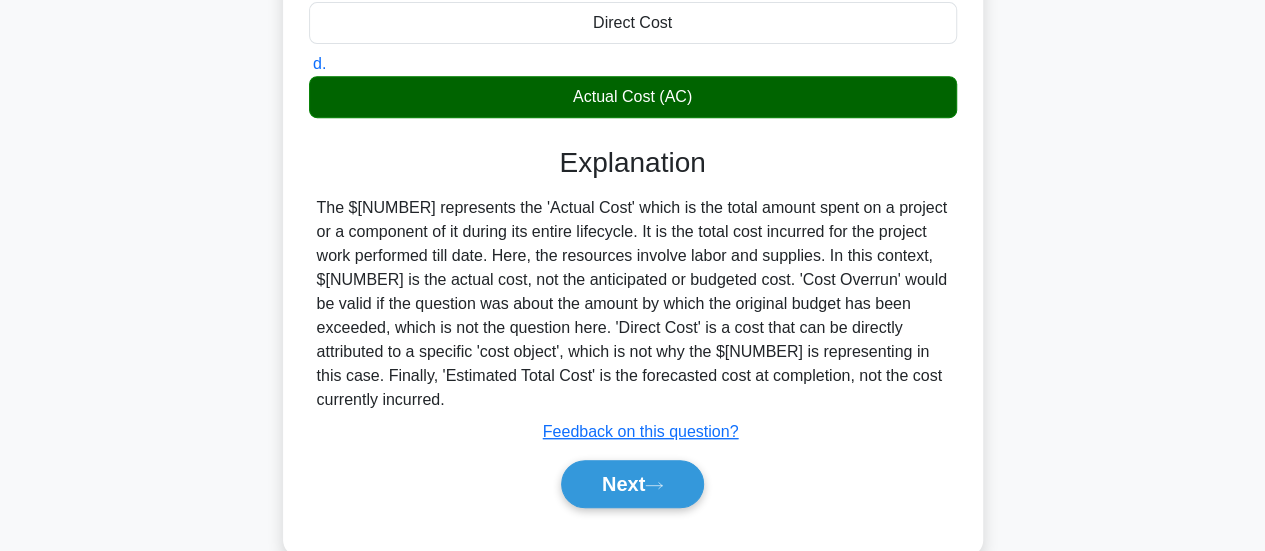 scroll, scrollTop: 397, scrollLeft: 0, axis: vertical 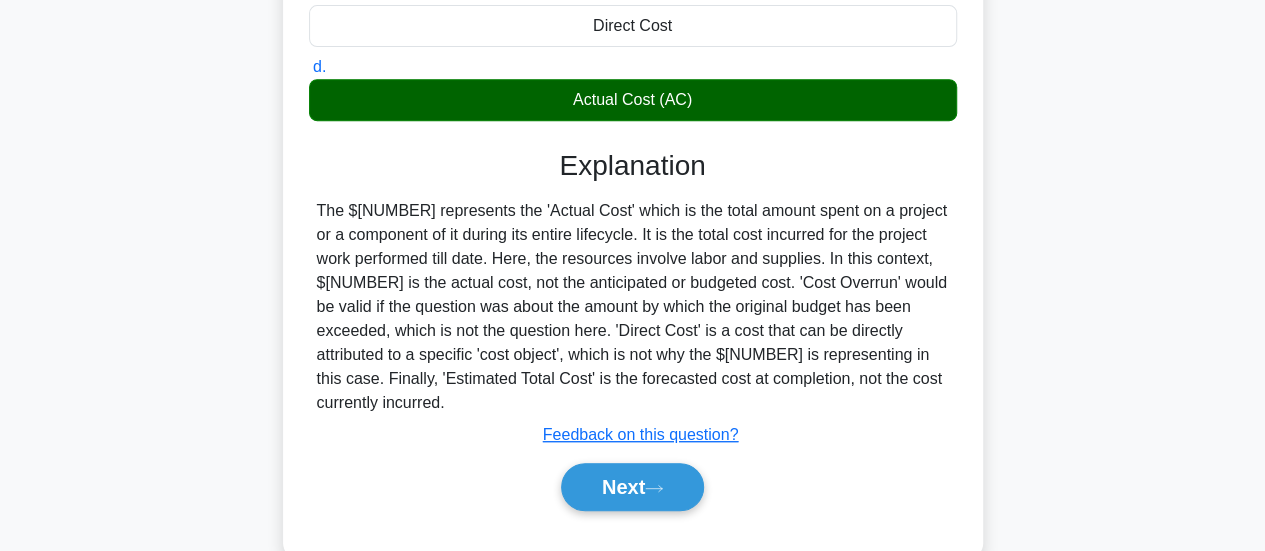 click on "Actual Cost (AC)" at bounding box center [633, 100] 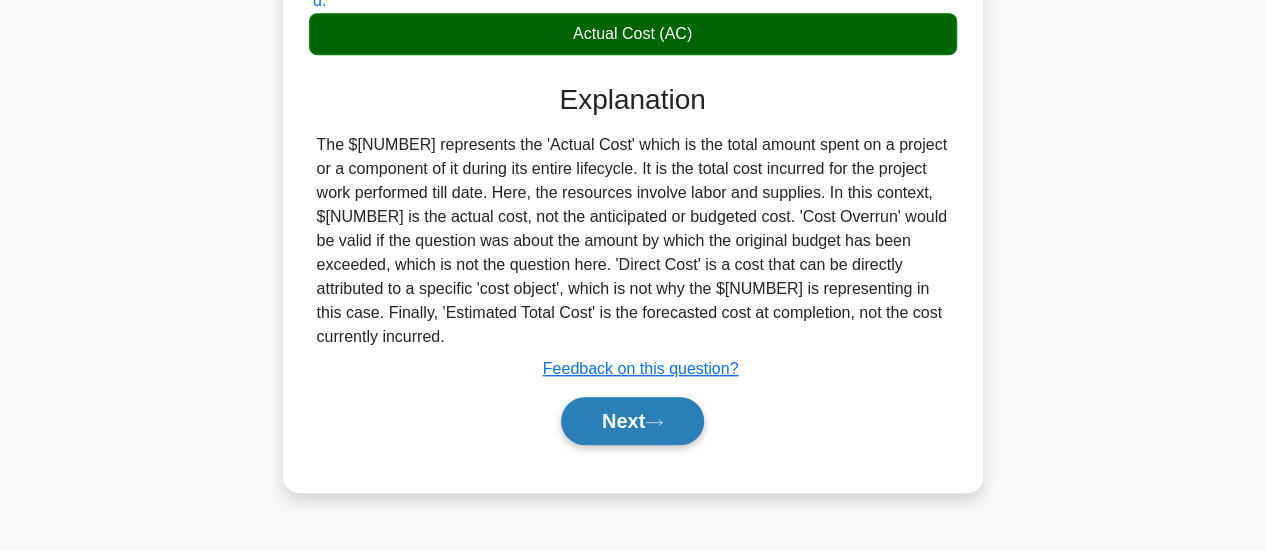 scroll, scrollTop: 529, scrollLeft: 0, axis: vertical 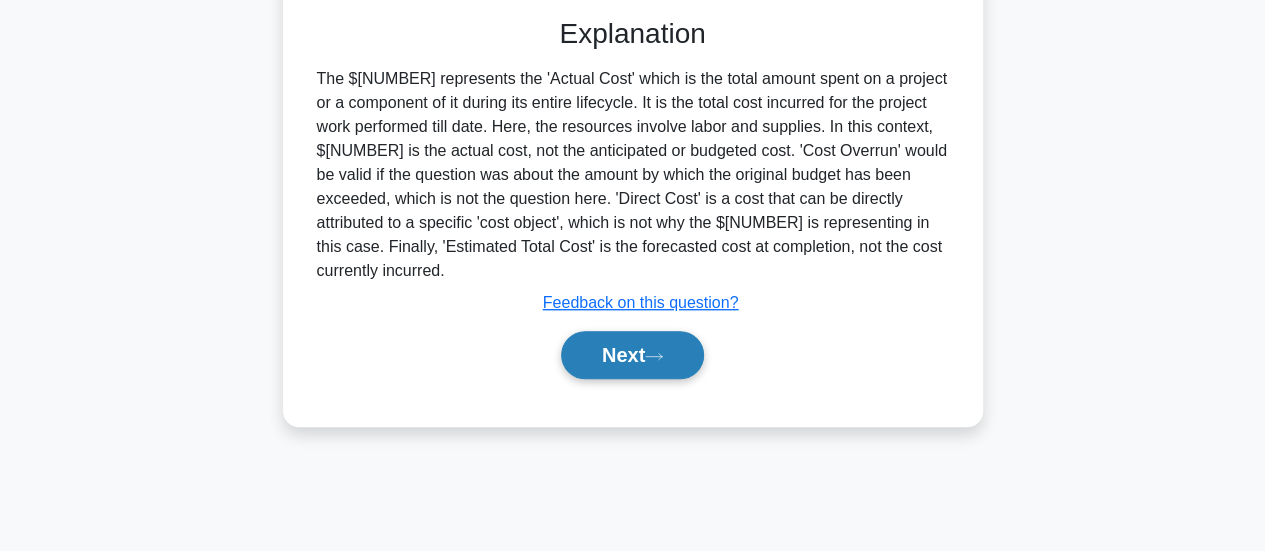 click on "Next" at bounding box center [632, 355] 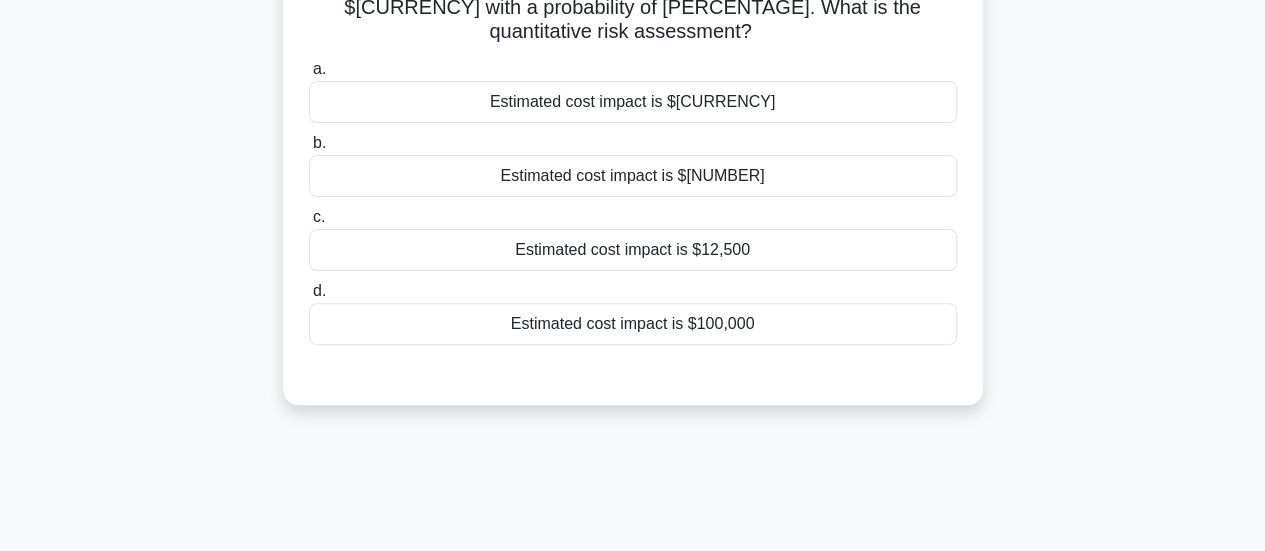 scroll, scrollTop: 200, scrollLeft: 0, axis: vertical 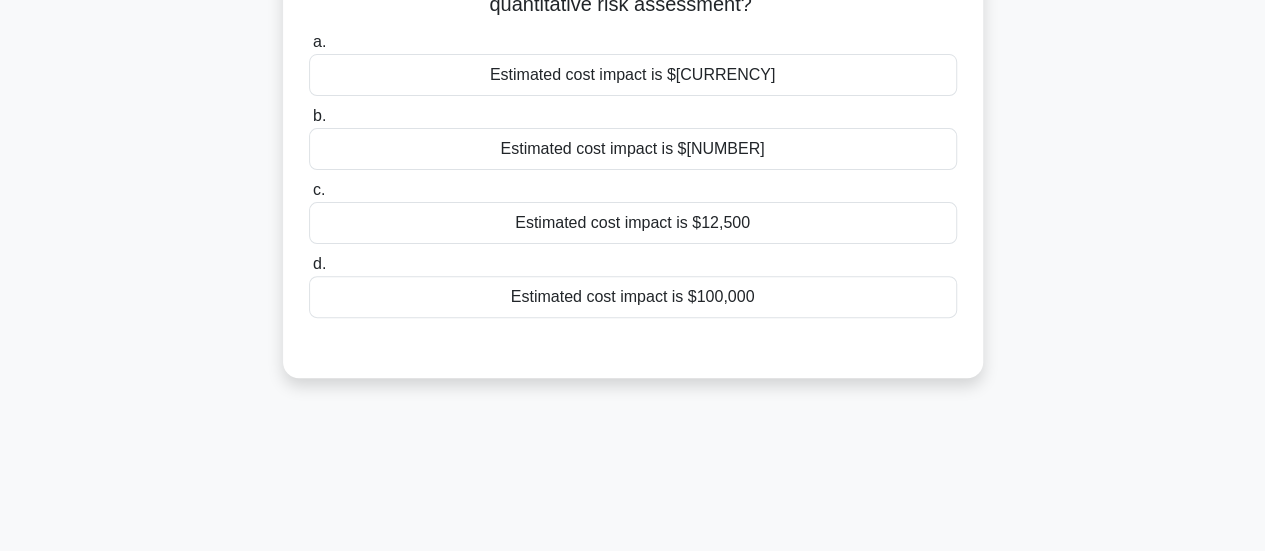 click on "Estimated cost impact is $[CURRENCY]" at bounding box center (633, 75) 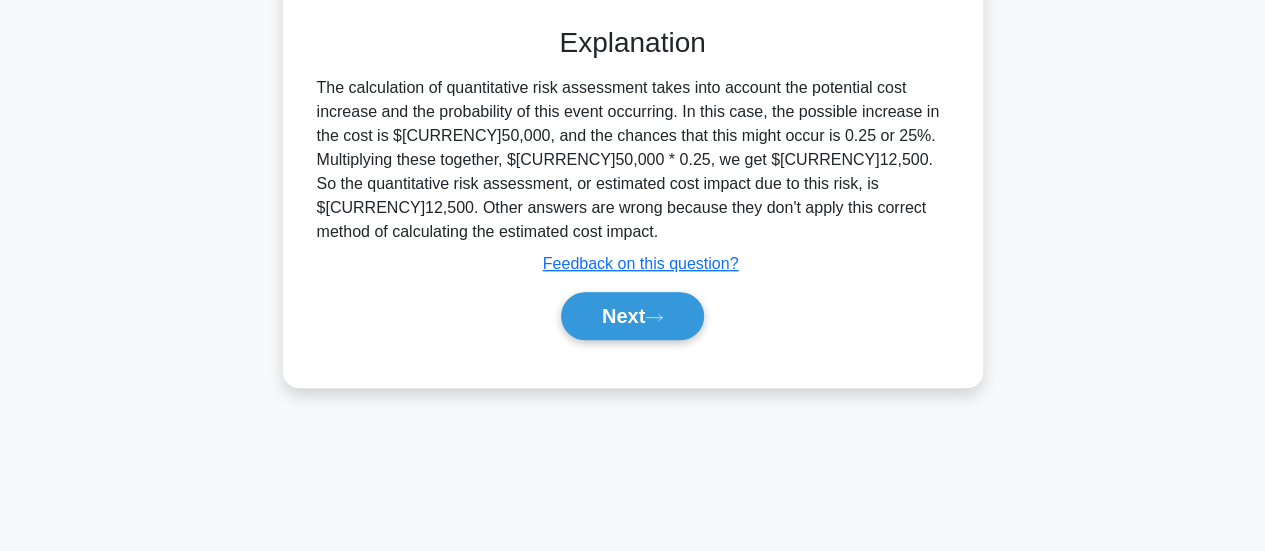 scroll, scrollTop: 529, scrollLeft: 0, axis: vertical 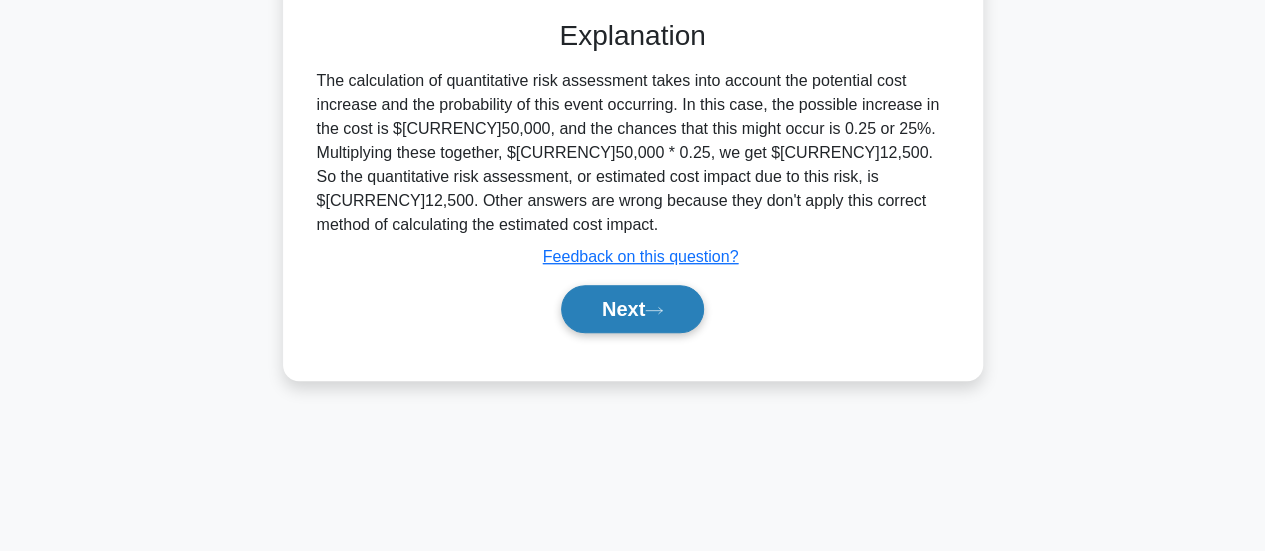 click on "Next" at bounding box center (632, 309) 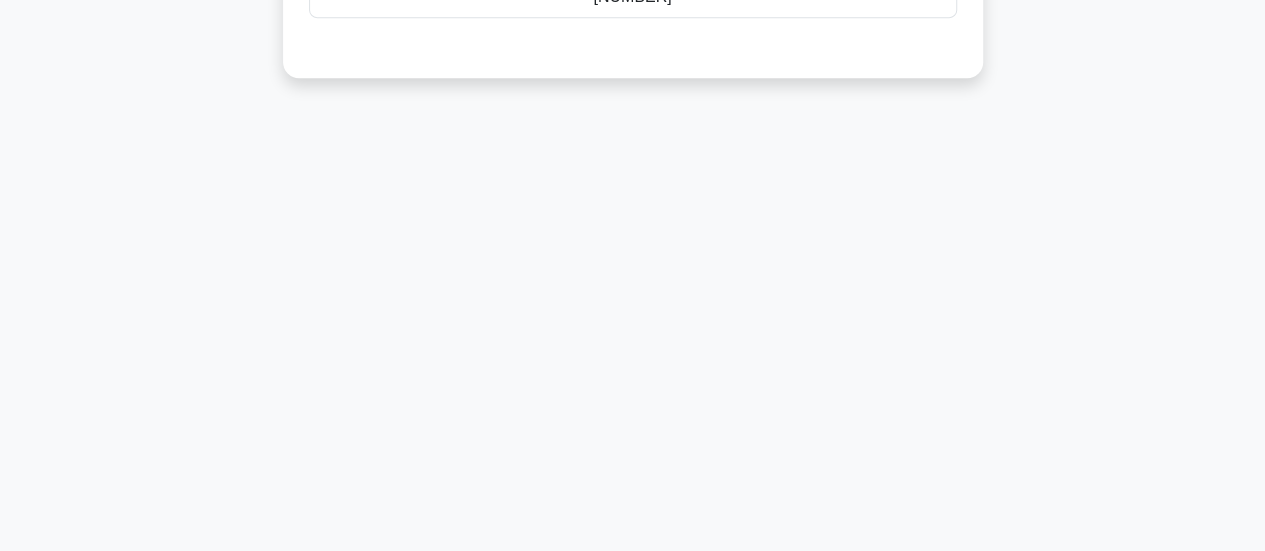 scroll, scrollTop: 29, scrollLeft: 0, axis: vertical 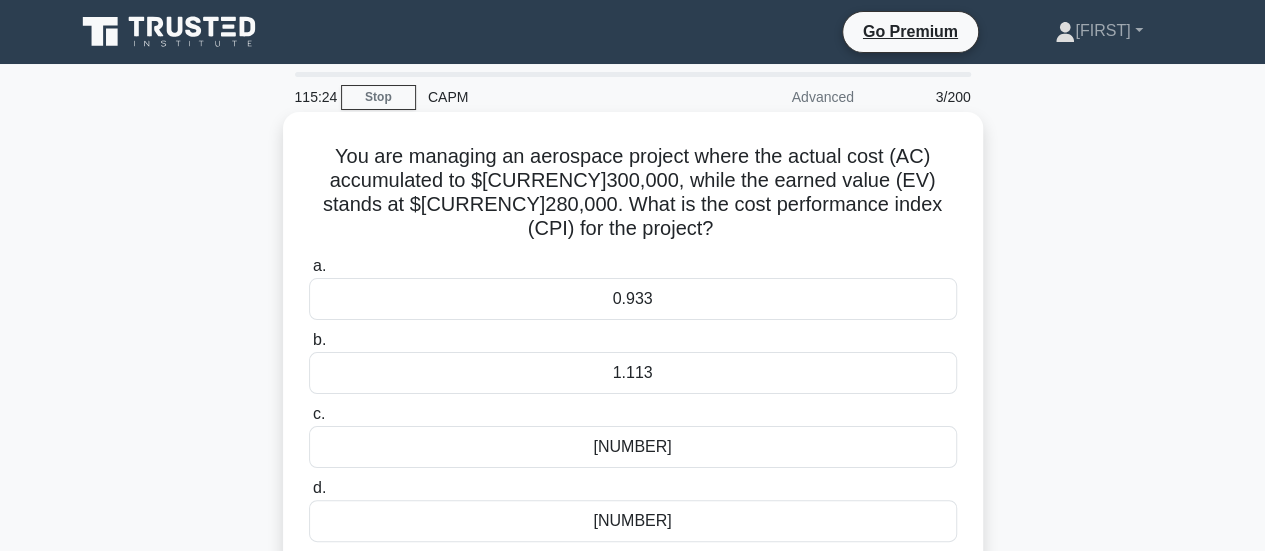 click on "[NUMBER]" at bounding box center (633, 447) 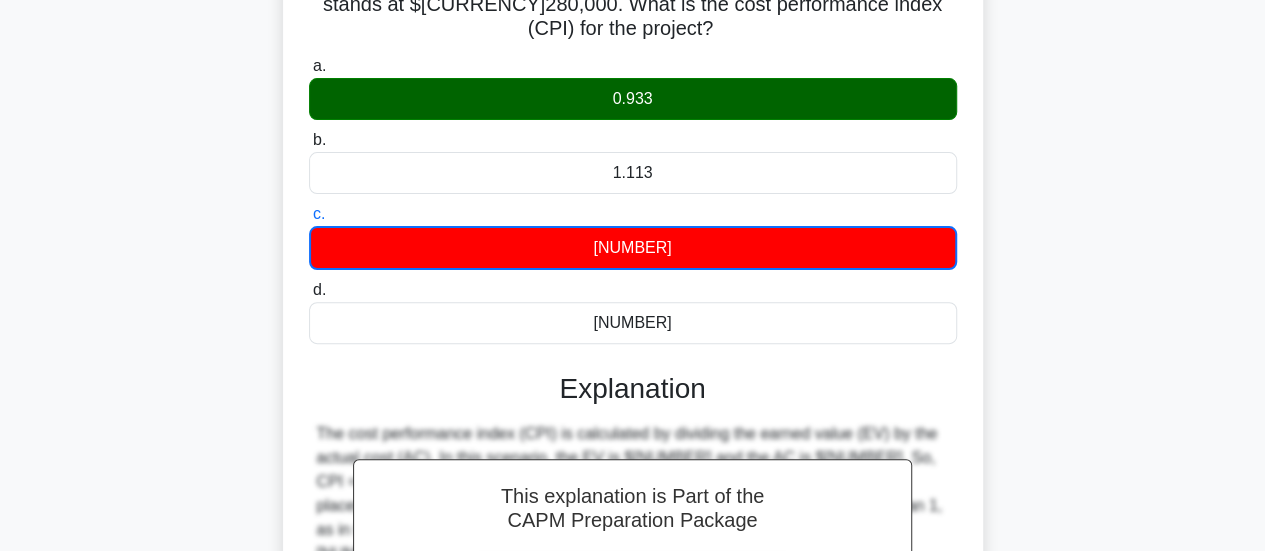 scroll, scrollTop: 500, scrollLeft: 0, axis: vertical 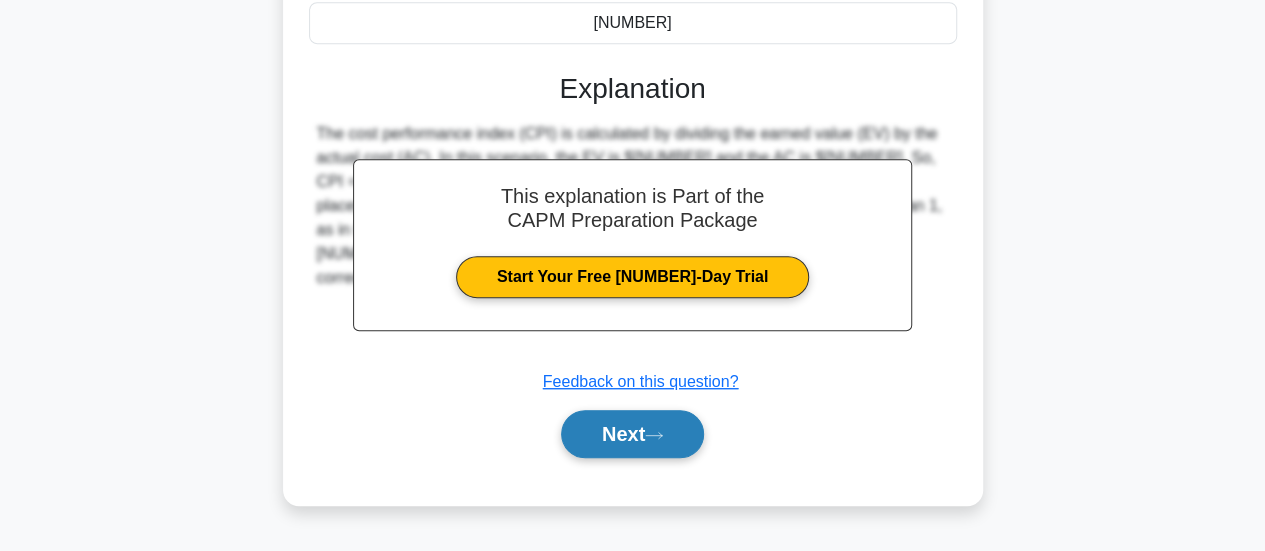 click on "Next" at bounding box center [632, 434] 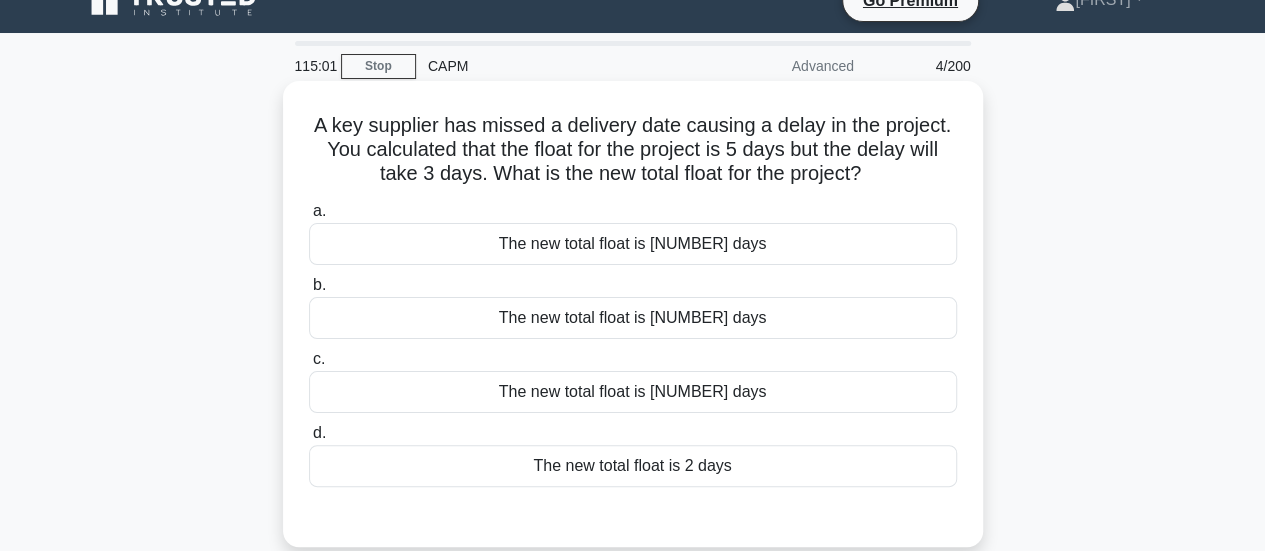 scroll, scrollTop: 0, scrollLeft: 0, axis: both 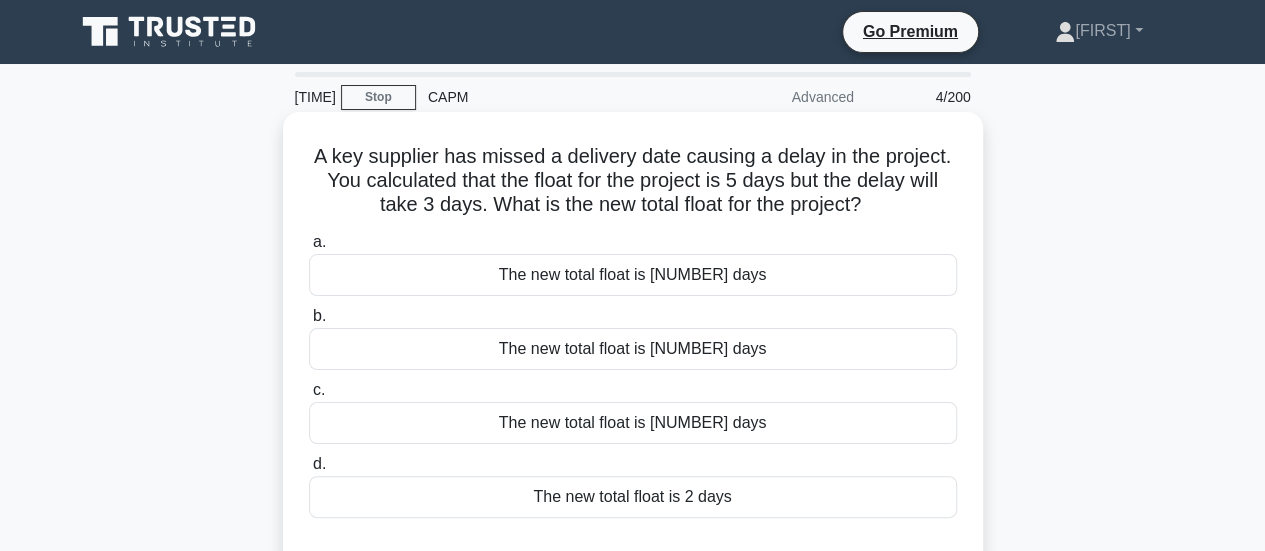 click on "The new total float is [NUMBER] days" at bounding box center [633, 349] 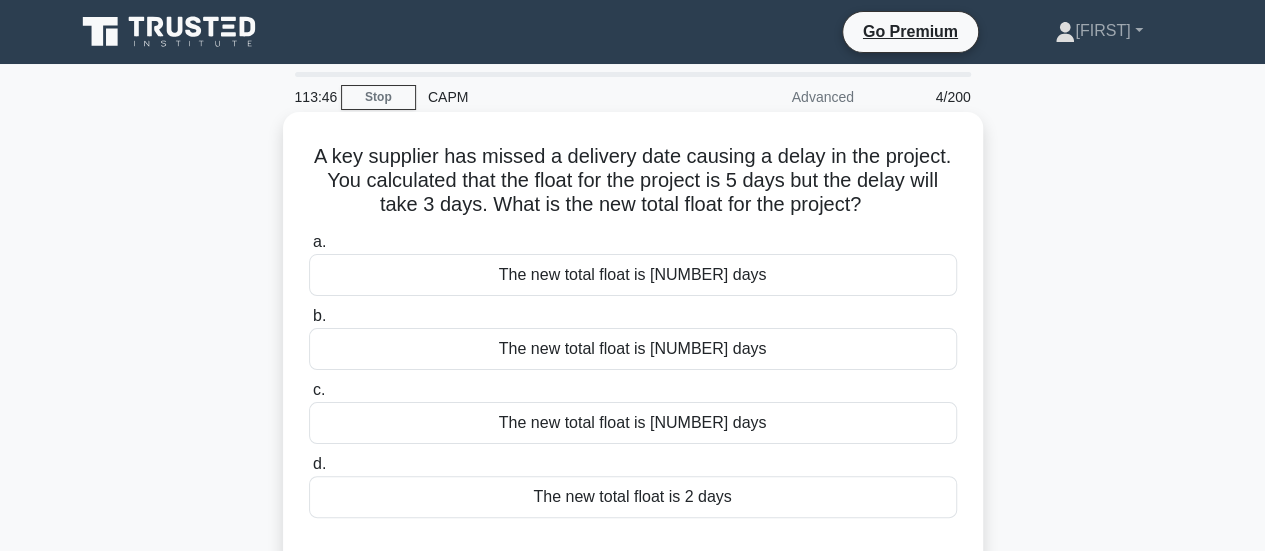 click on "The new total float is [NUMBER] days" at bounding box center [633, 349] 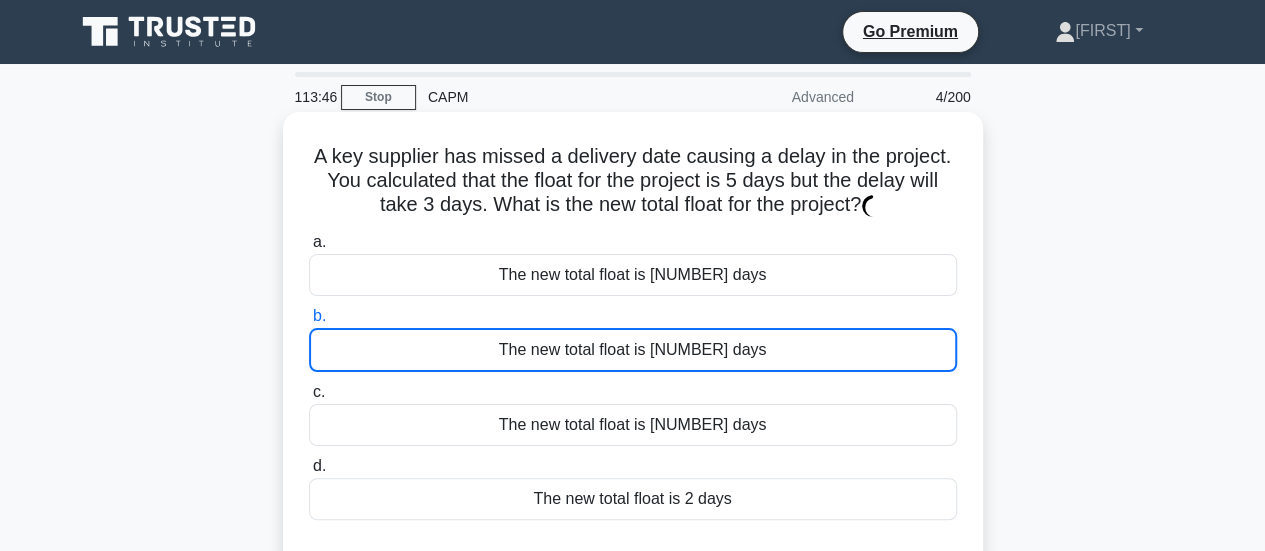 click on "The new total float is [NUMBER] days" at bounding box center (633, 350) 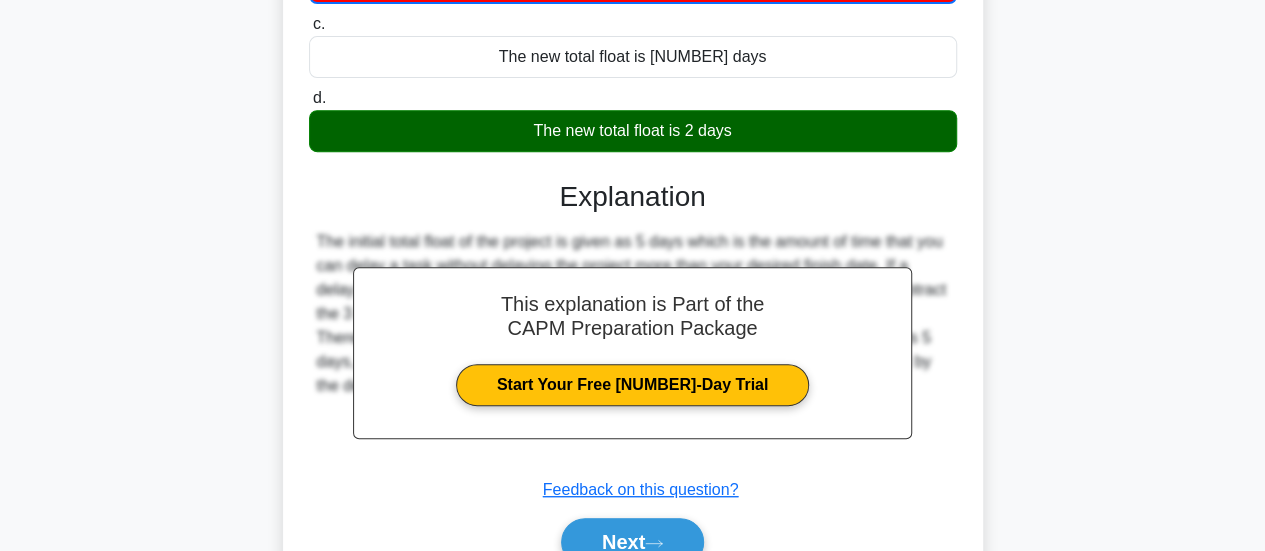scroll, scrollTop: 400, scrollLeft: 0, axis: vertical 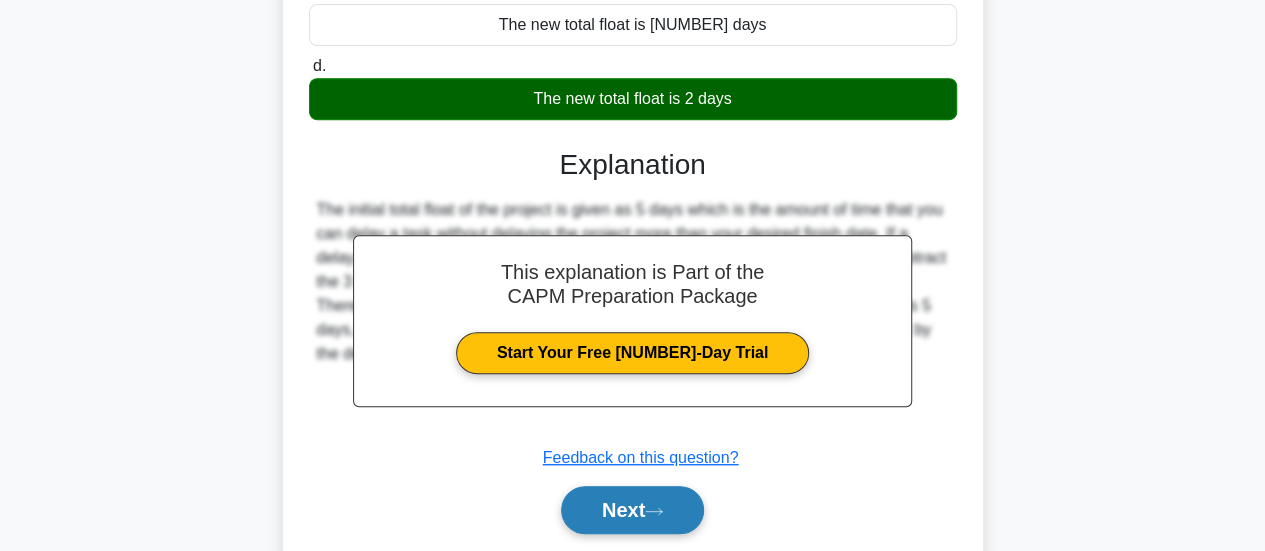 click on "Next" at bounding box center (632, 510) 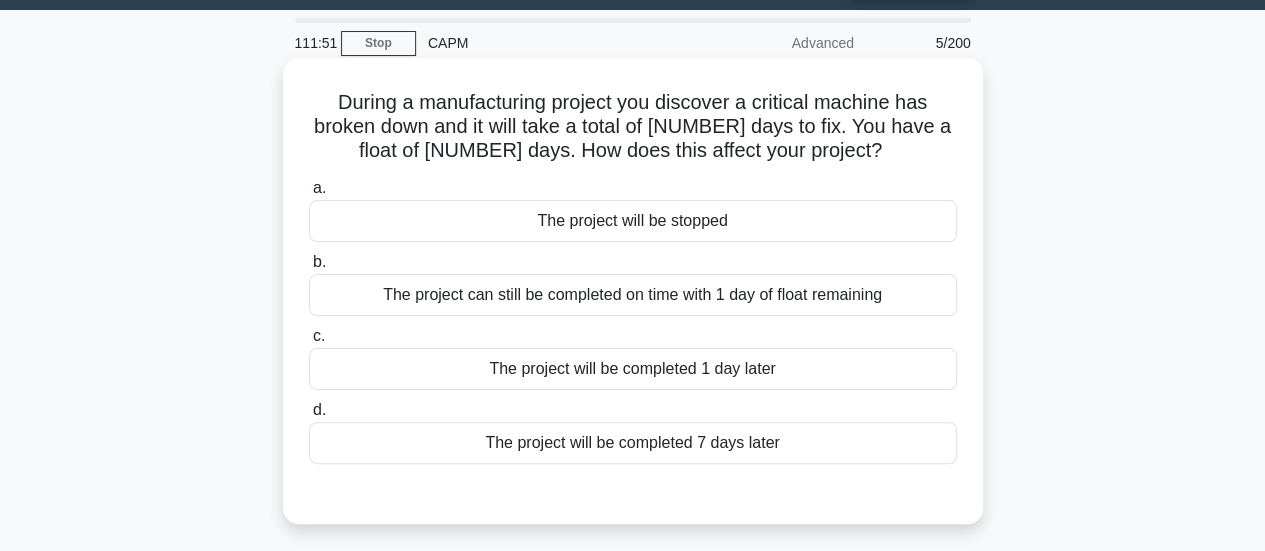scroll, scrollTop: 100, scrollLeft: 0, axis: vertical 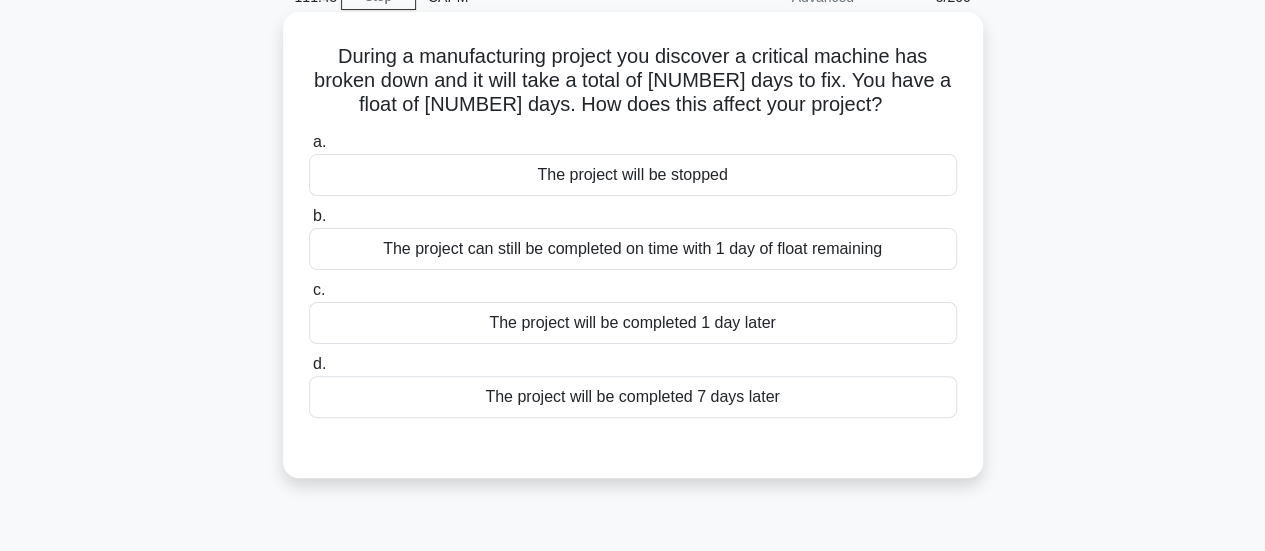 click on "The project can still be completed on time with 1 day of float remaining" at bounding box center (633, 249) 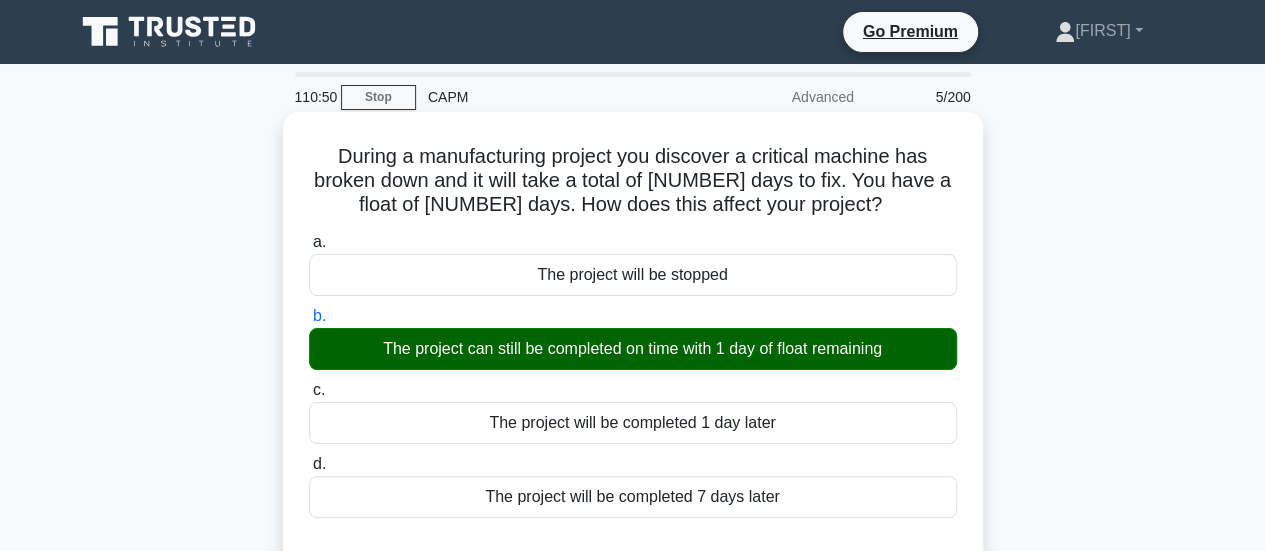 scroll, scrollTop: 529, scrollLeft: 0, axis: vertical 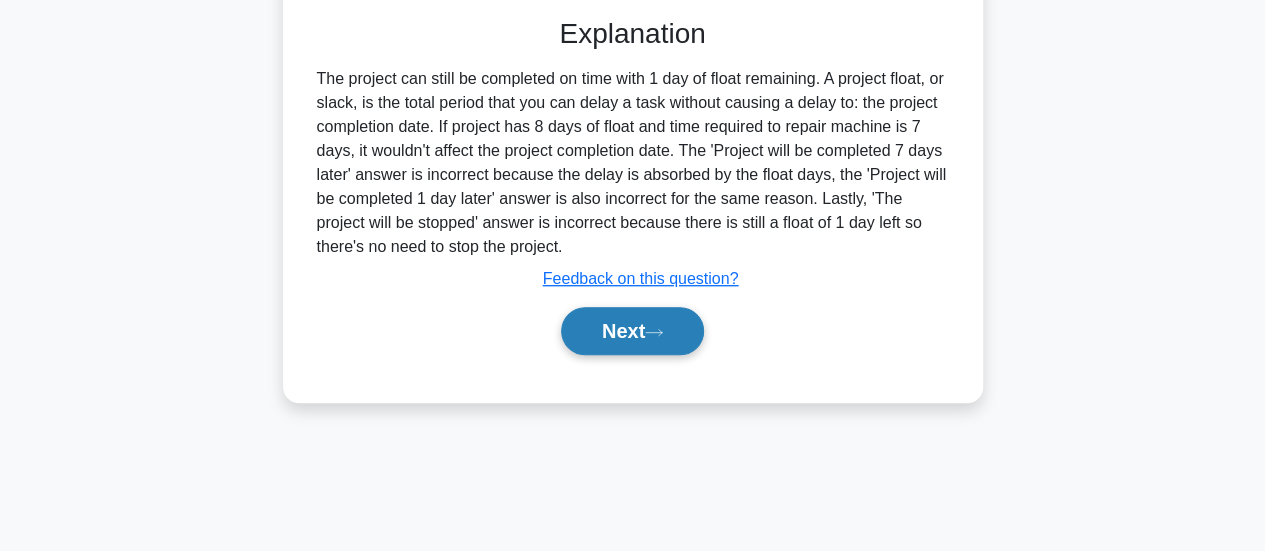click at bounding box center (654, 332) 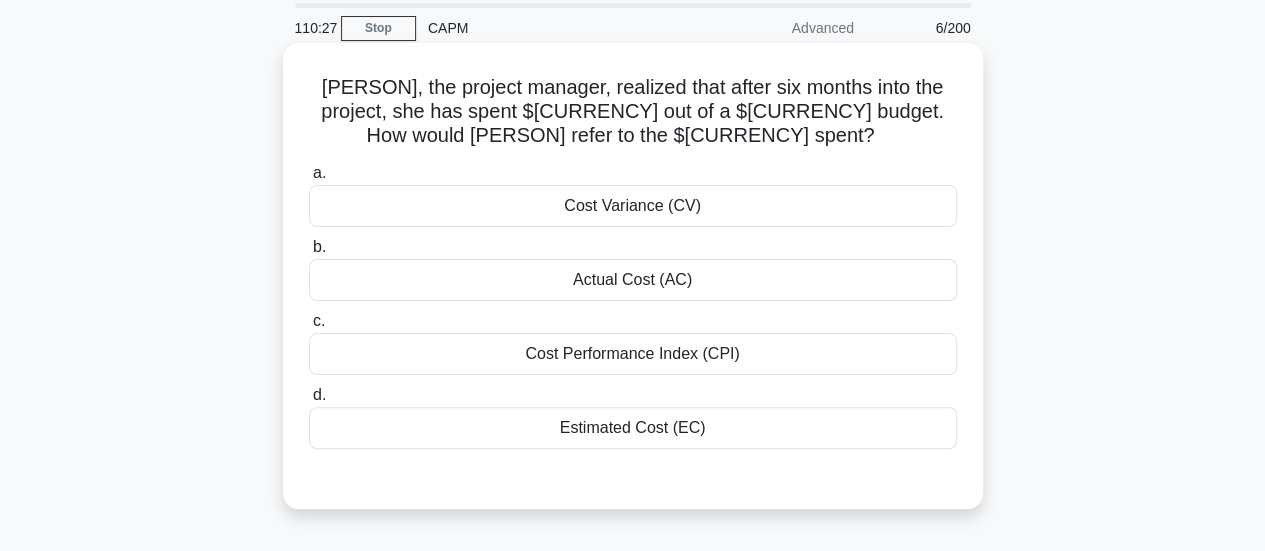 scroll, scrollTop: 100, scrollLeft: 0, axis: vertical 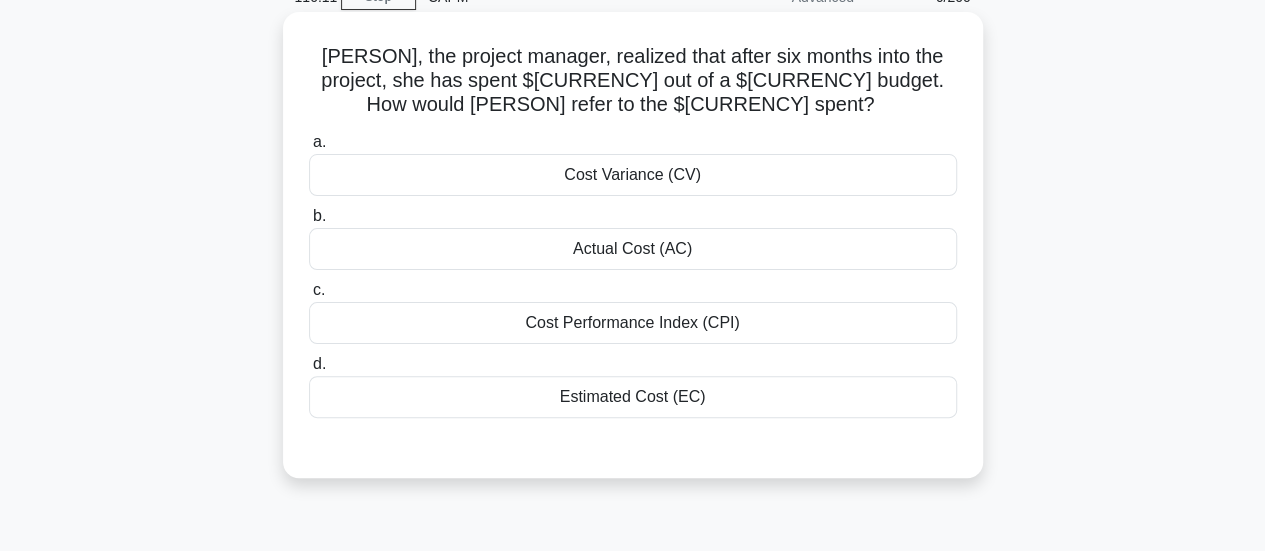 click on "Cost Variance (CV)" at bounding box center [633, 175] 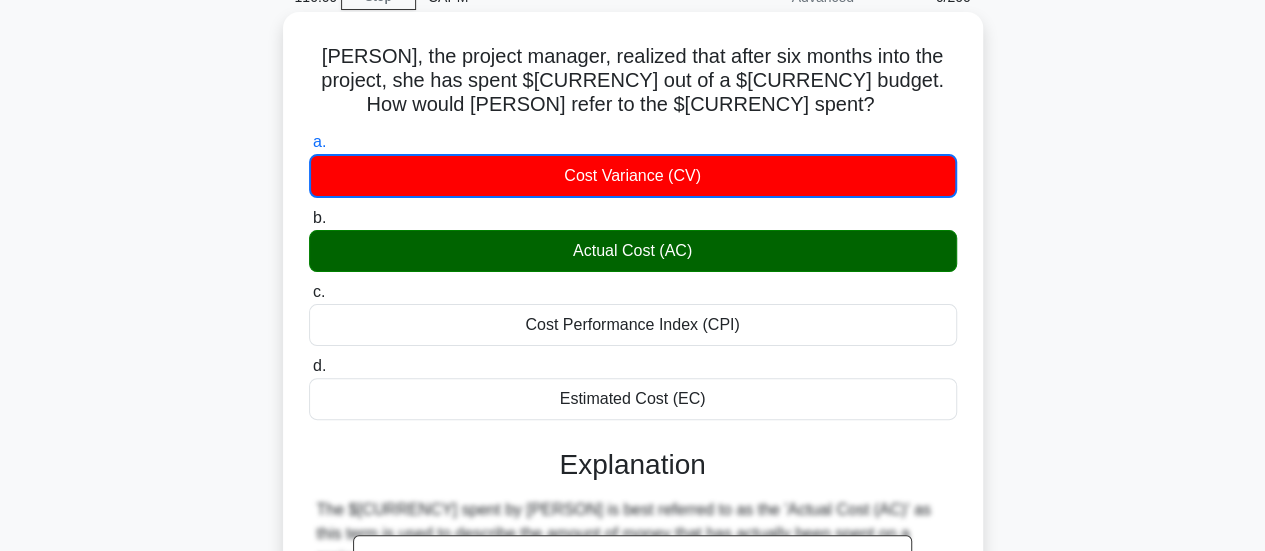 click on "Actual Cost (AC)" at bounding box center (633, 251) 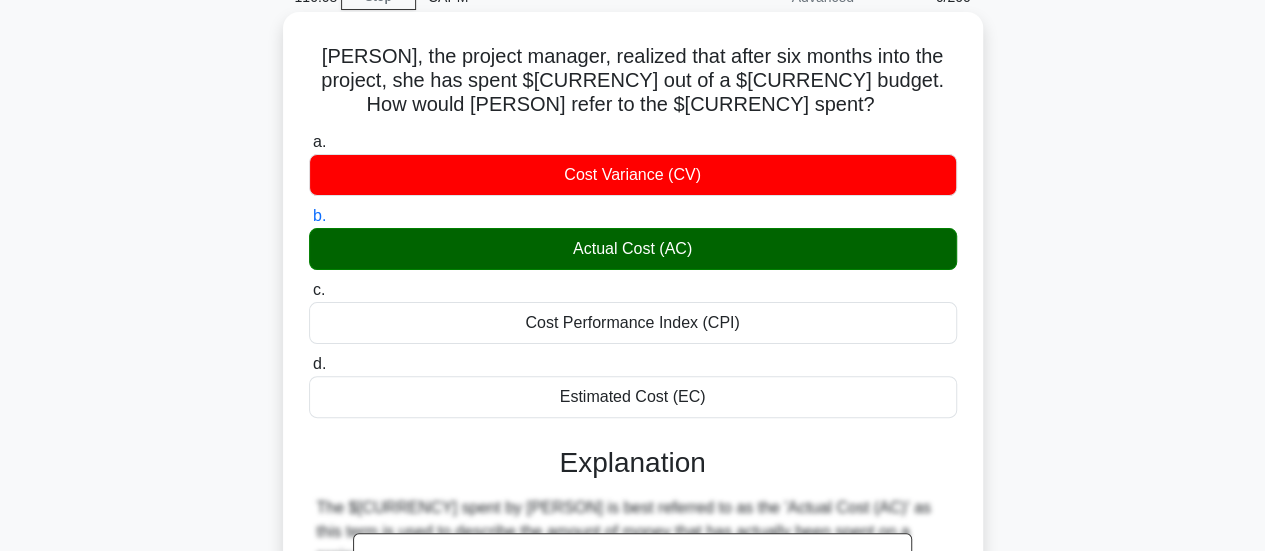 click on "Actual Cost (AC)" at bounding box center [633, 249] 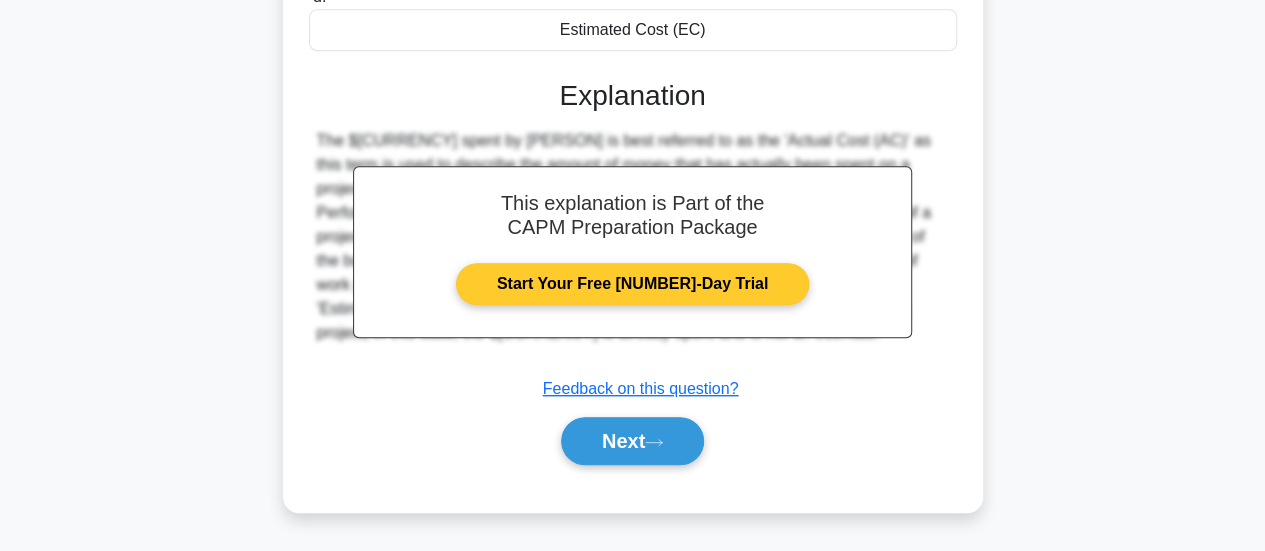 scroll, scrollTop: 529, scrollLeft: 0, axis: vertical 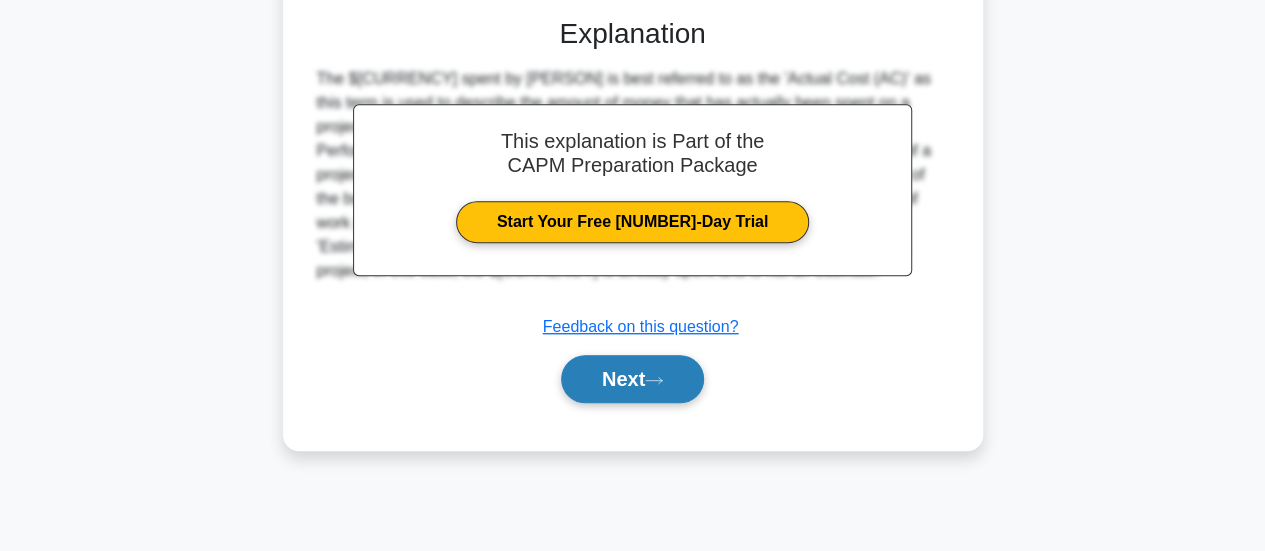 click on "Next" at bounding box center [632, 379] 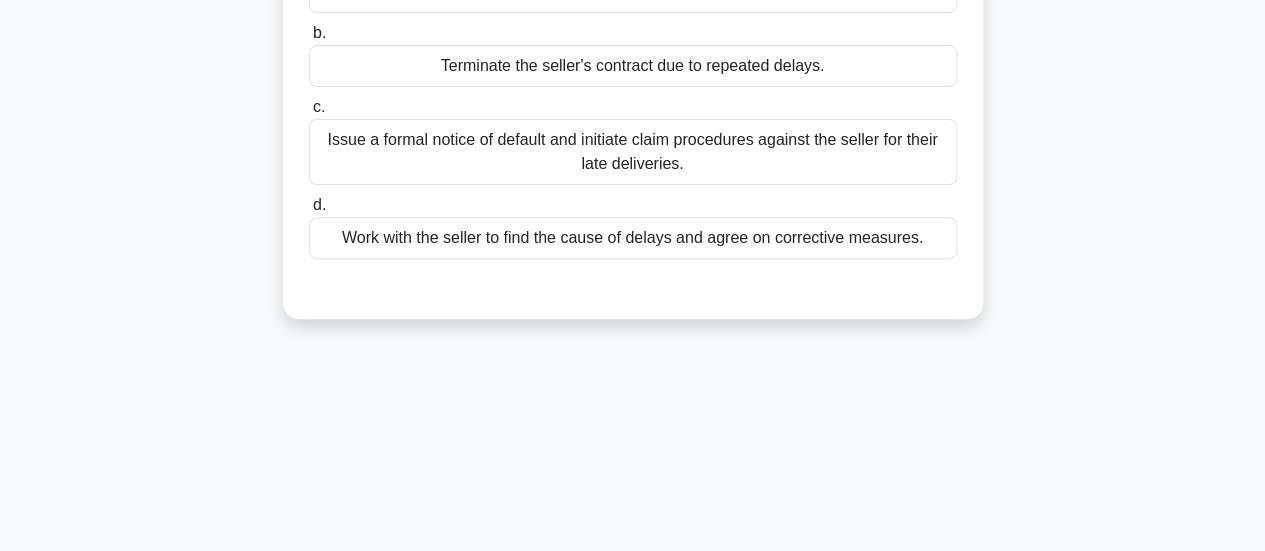 scroll, scrollTop: 300, scrollLeft: 0, axis: vertical 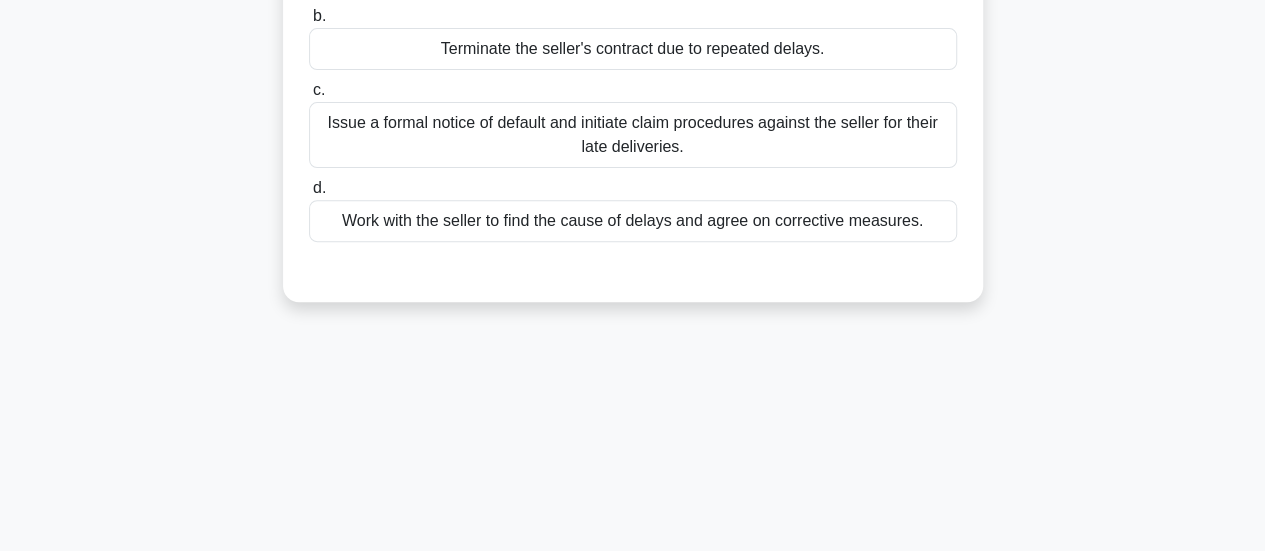 click on "Work with the seller to find the cause of delays and agree on corrective measures." at bounding box center (633, 221) 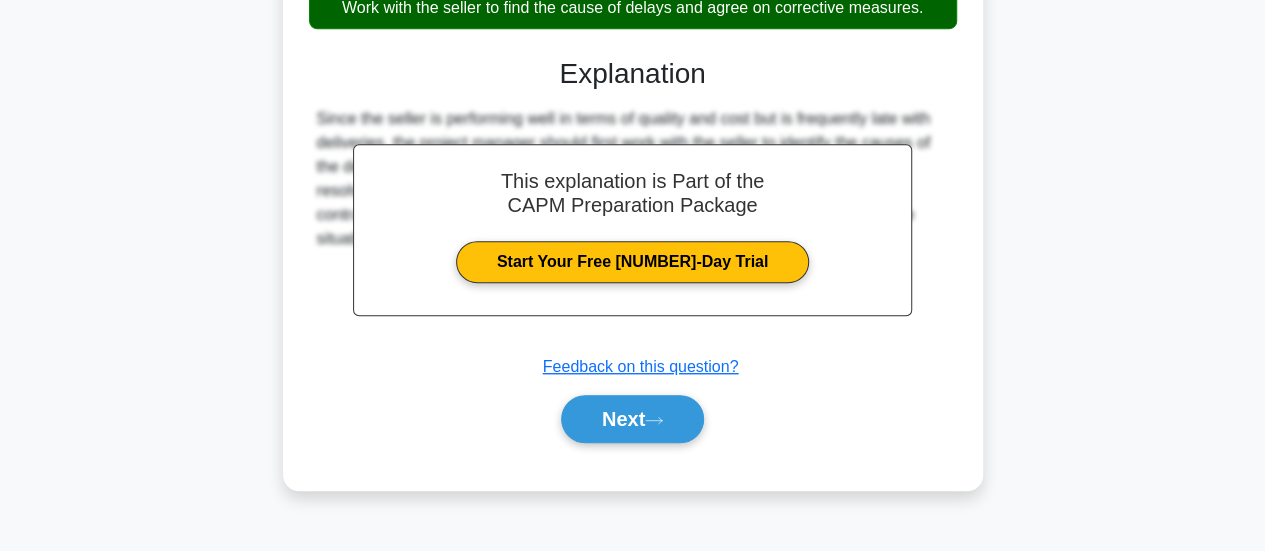 scroll, scrollTop: 529, scrollLeft: 0, axis: vertical 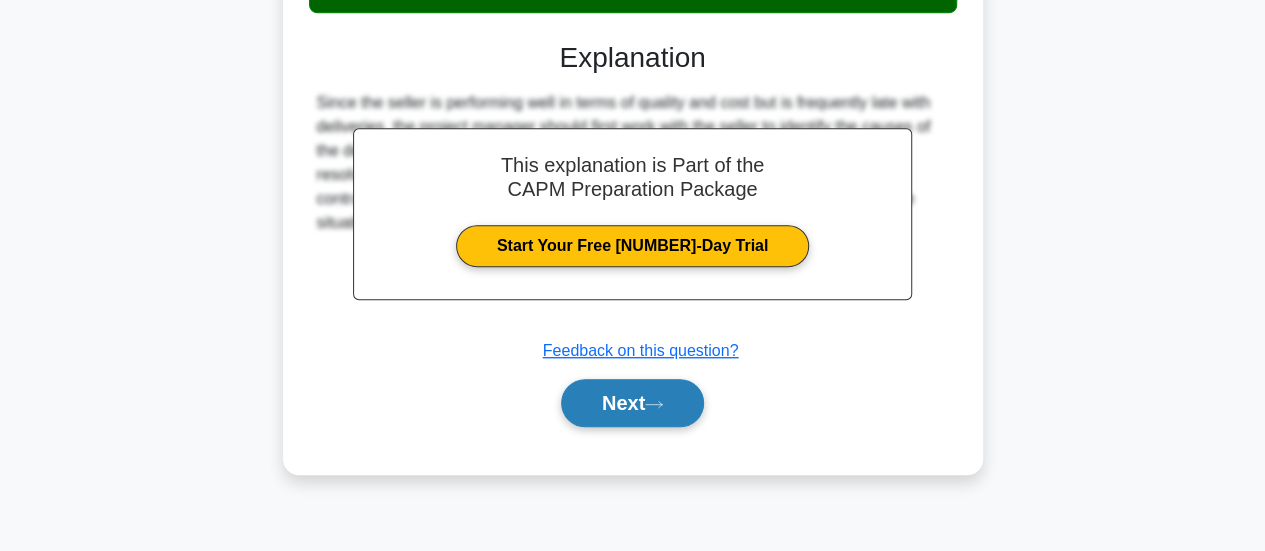 click on "Next" at bounding box center [632, 403] 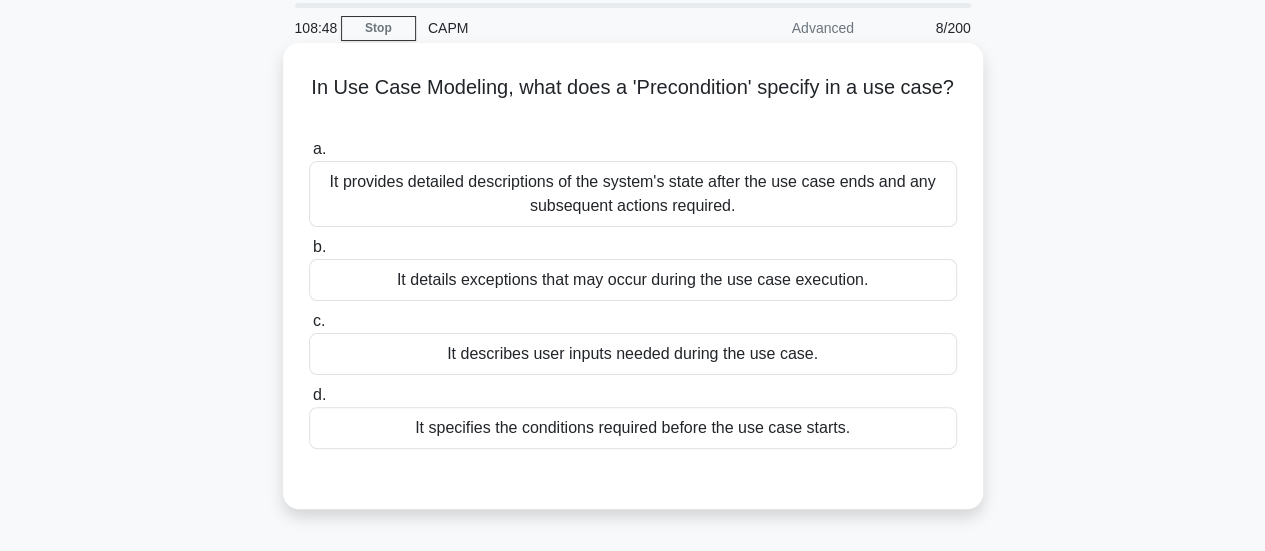 scroll, scrollTop: 100, scrollLeft: 0, axis: vertical 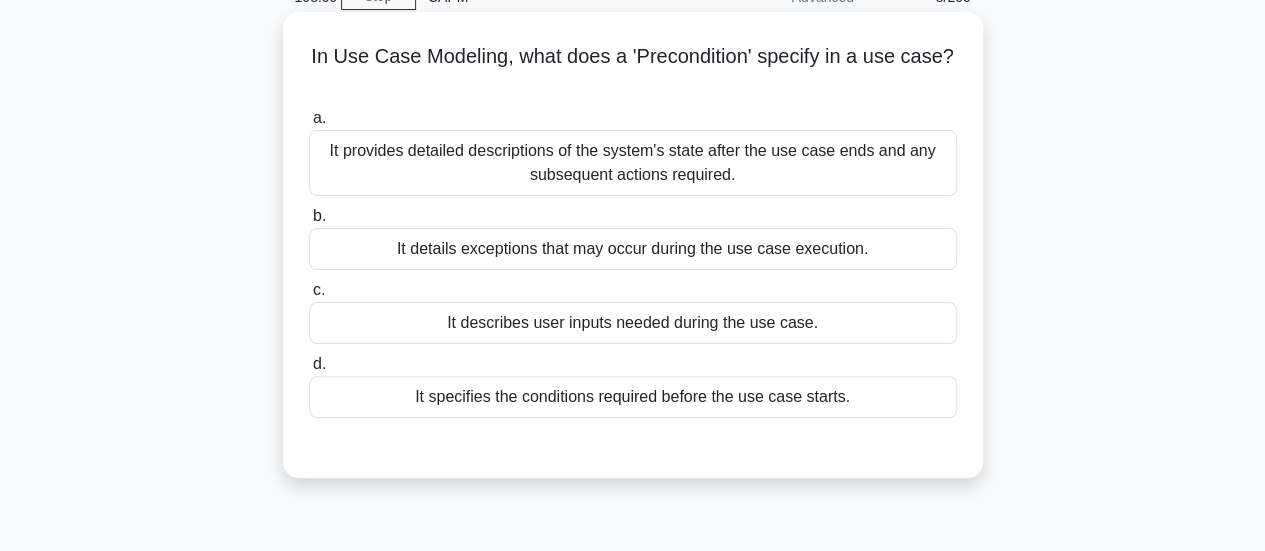 click on "It specifies the conditions required before the use case starts." at bounding box center (633, 397) 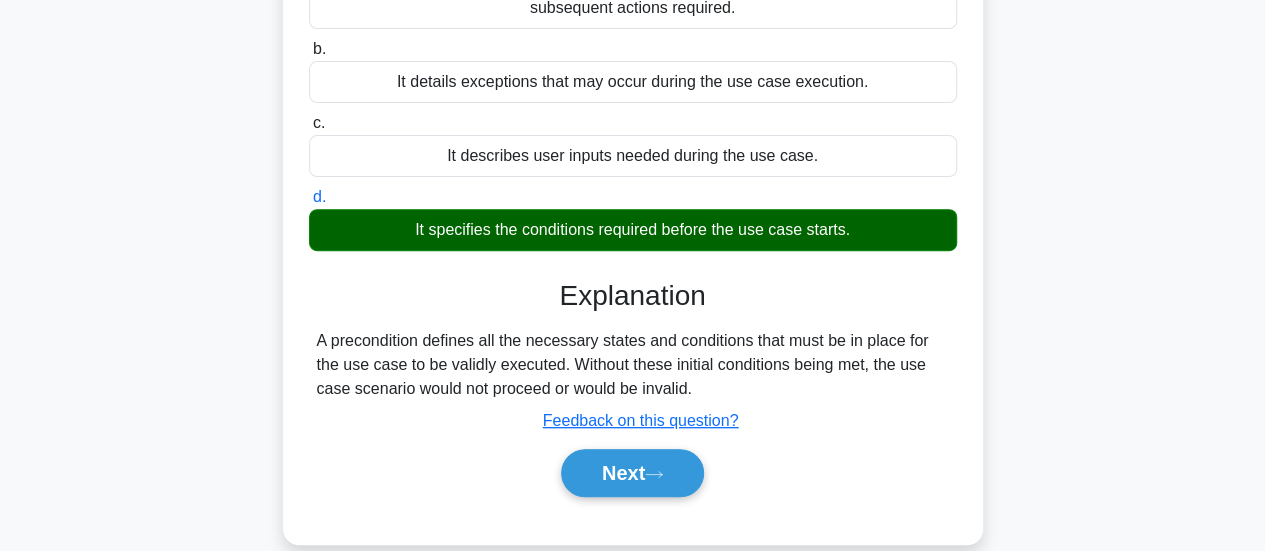 scroll, scrollTop: 300, scrollLeft: 0, axis: vertical 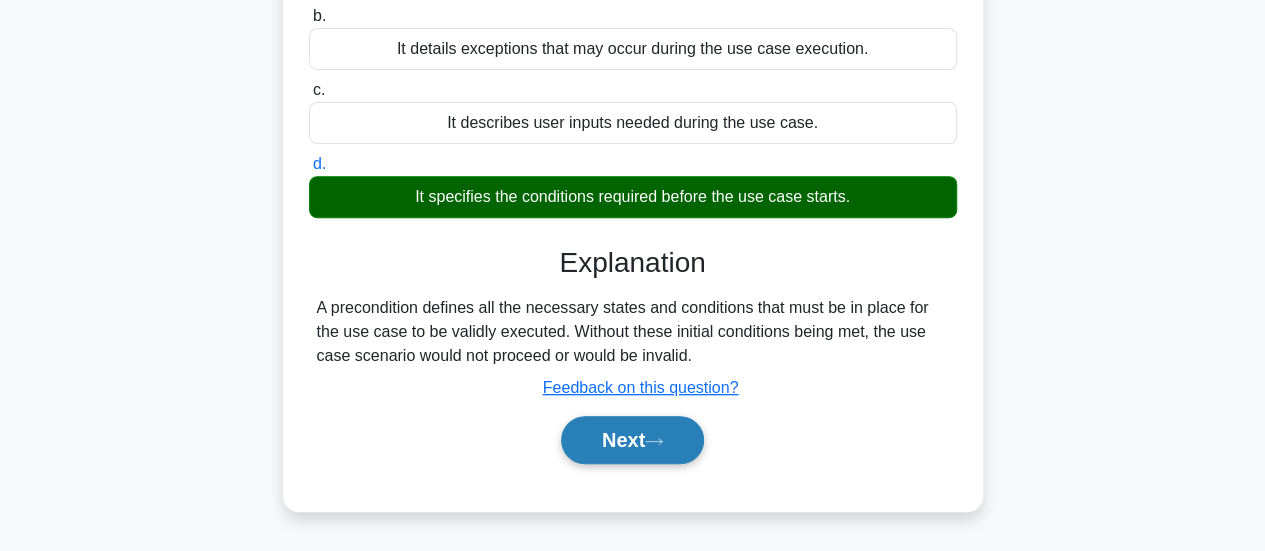 click on "Next" at bounding box center (632, 440) 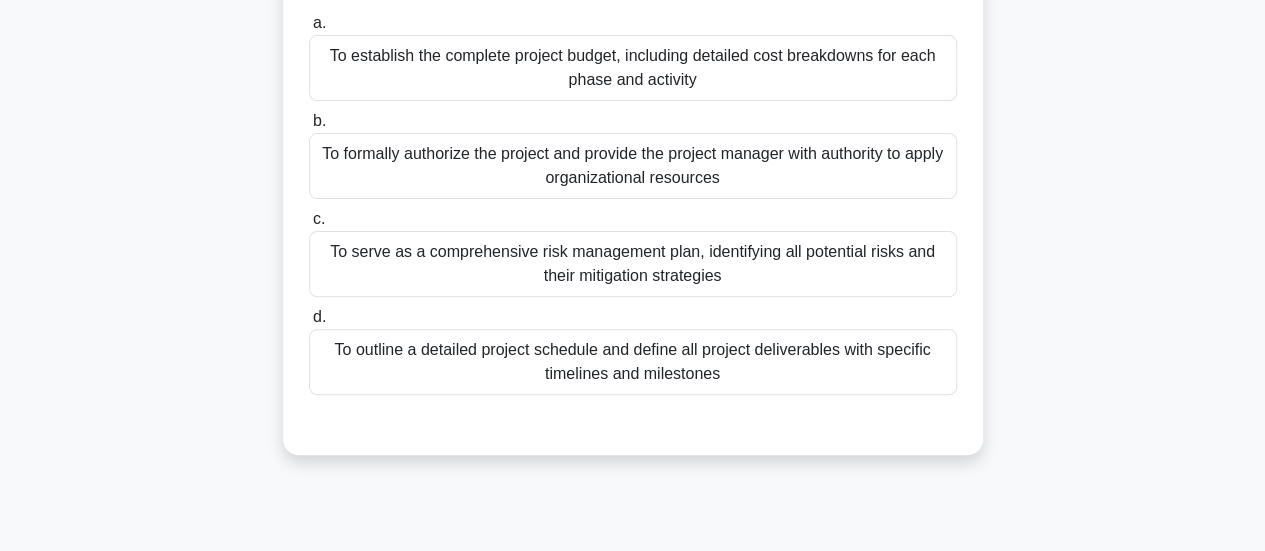 scroll, scrollTop: 200, scrollLeft: 0, axis: vertical 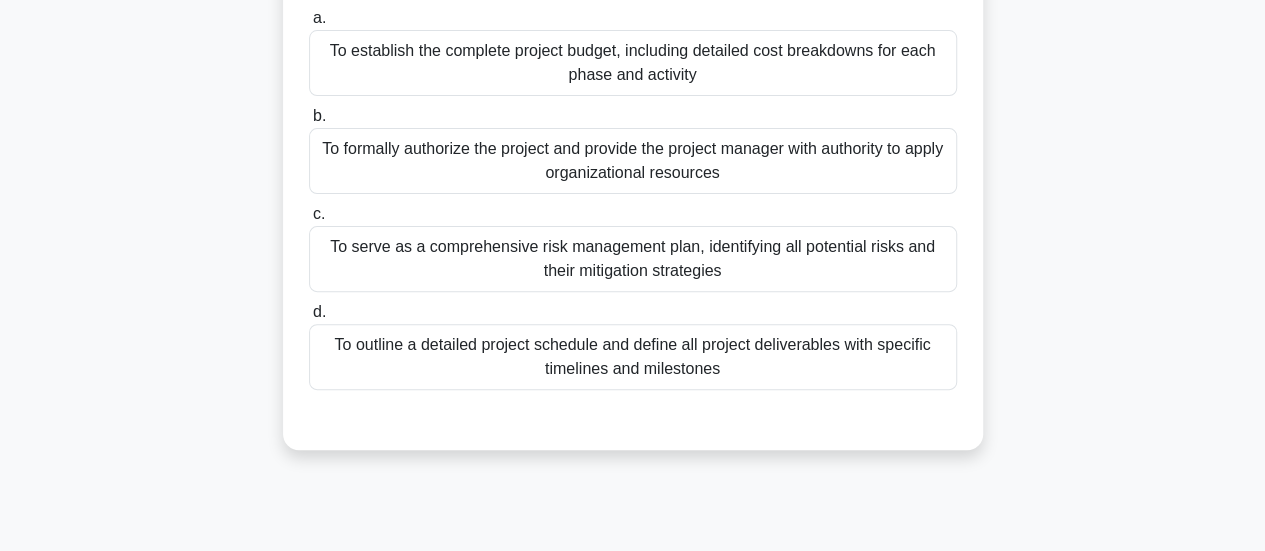click on "To serve as a comprehensive risk management plan, identifying all potential risks and their mitigation strategies" at bounding box center (633, 259) 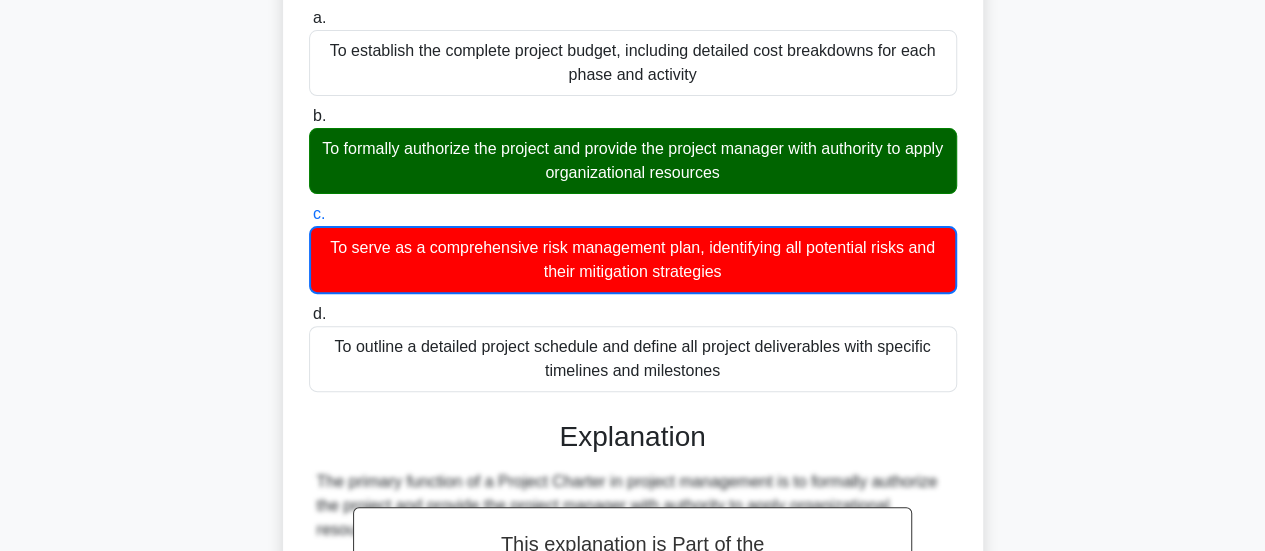 click on "To serve as a comprehensive risk management plan, identifying all potential risks and their mitigation strategies" at bounding box center [633, 260] 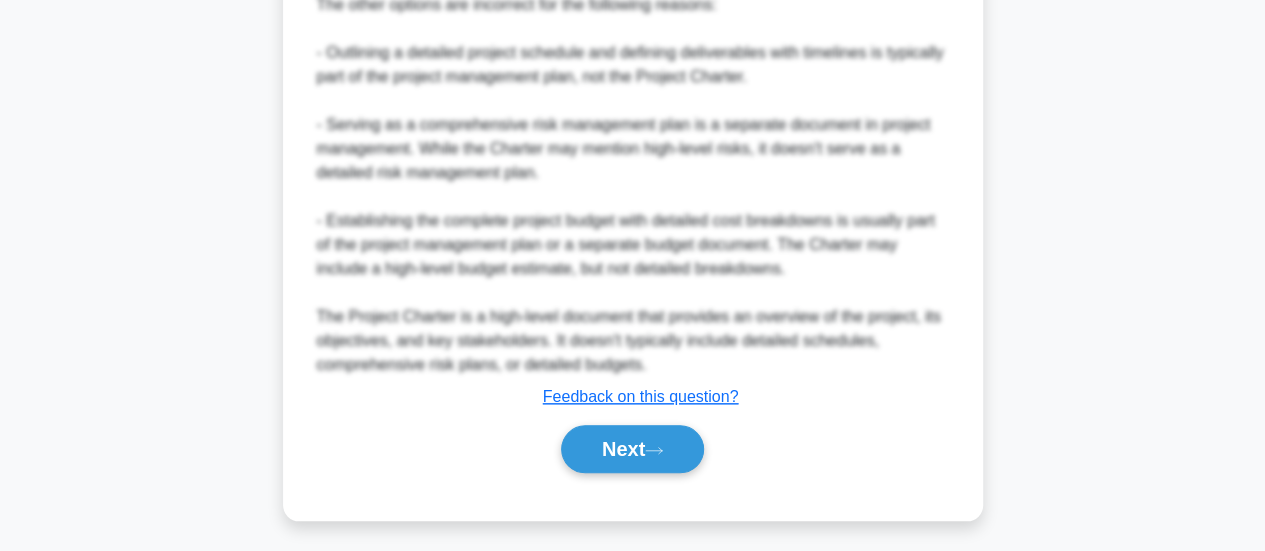 scroll, scrollTop: 898, scrollLeft: 0, axis: vertical 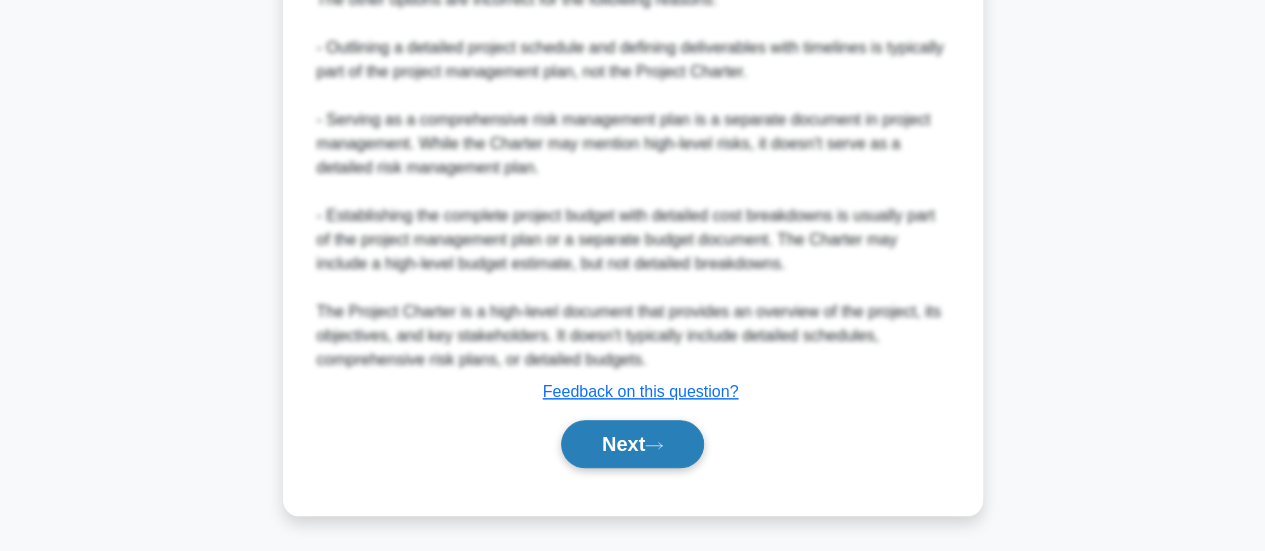 click on "Next" at bounding box center (632, 444) 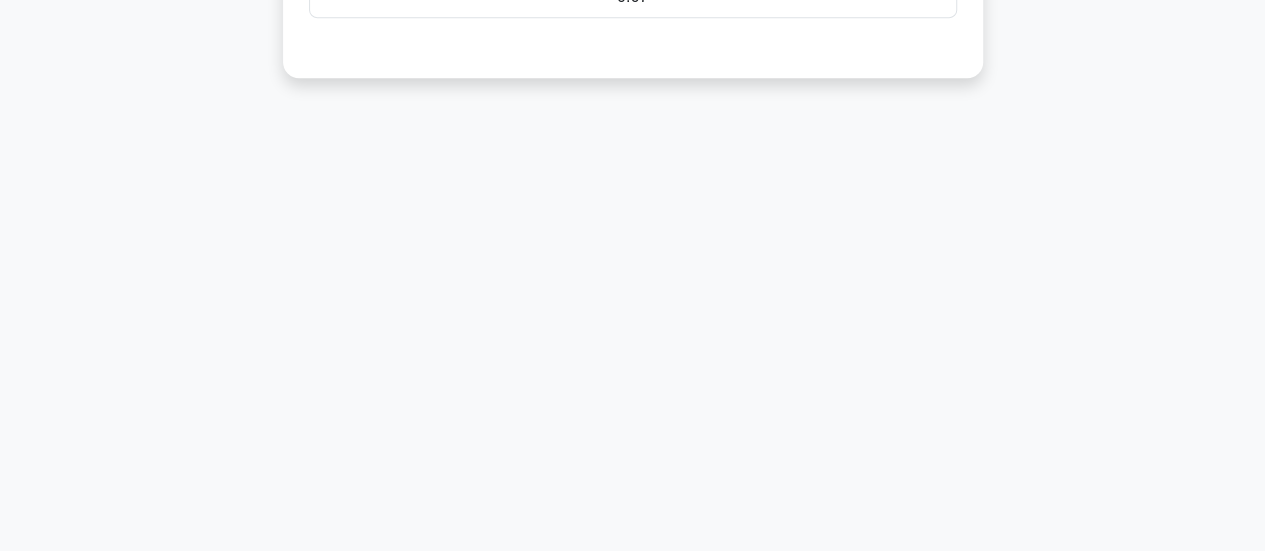 scroll, scrollTop: 529, scrollLeft: 0, axis: vertical 